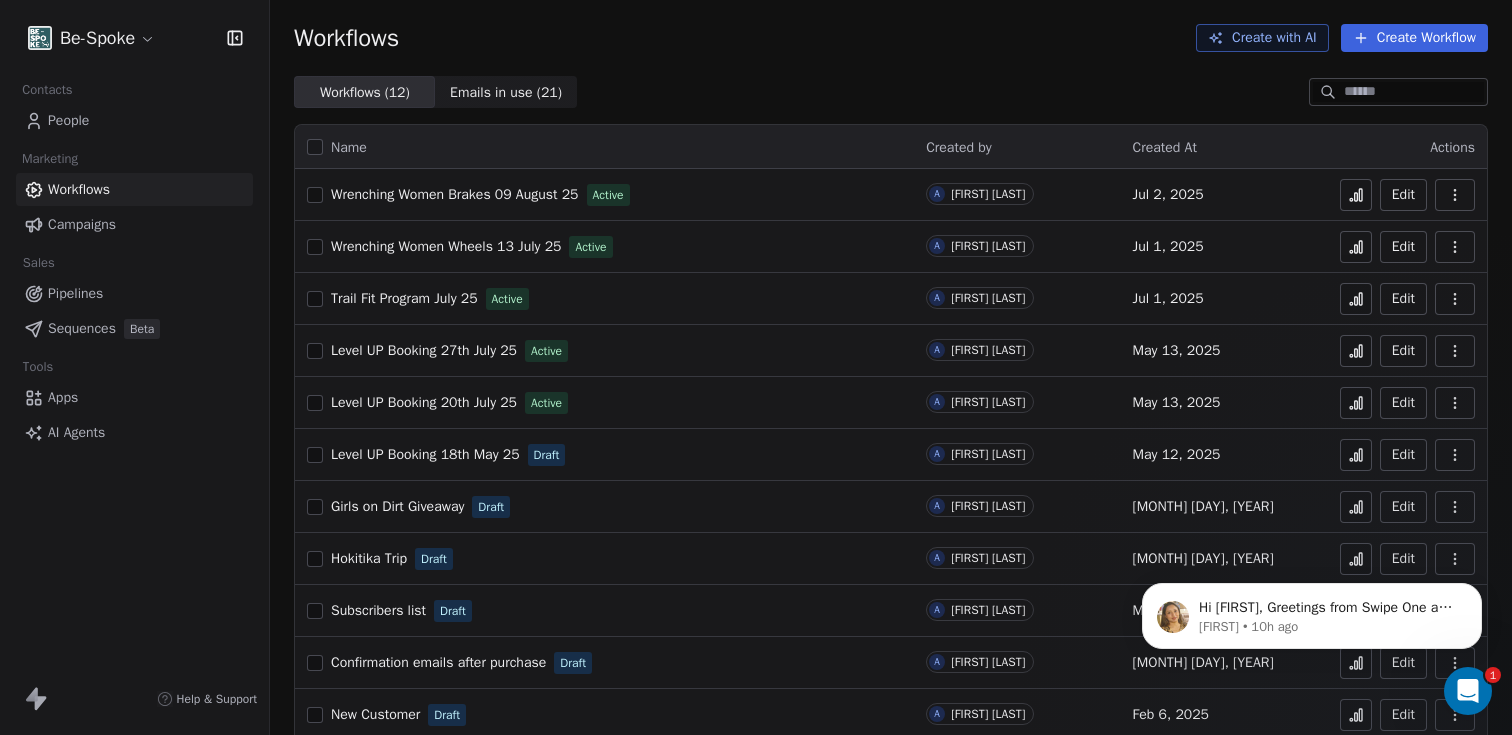 scroll, scrollTop: 0, scrollLeft: 0, axis: both 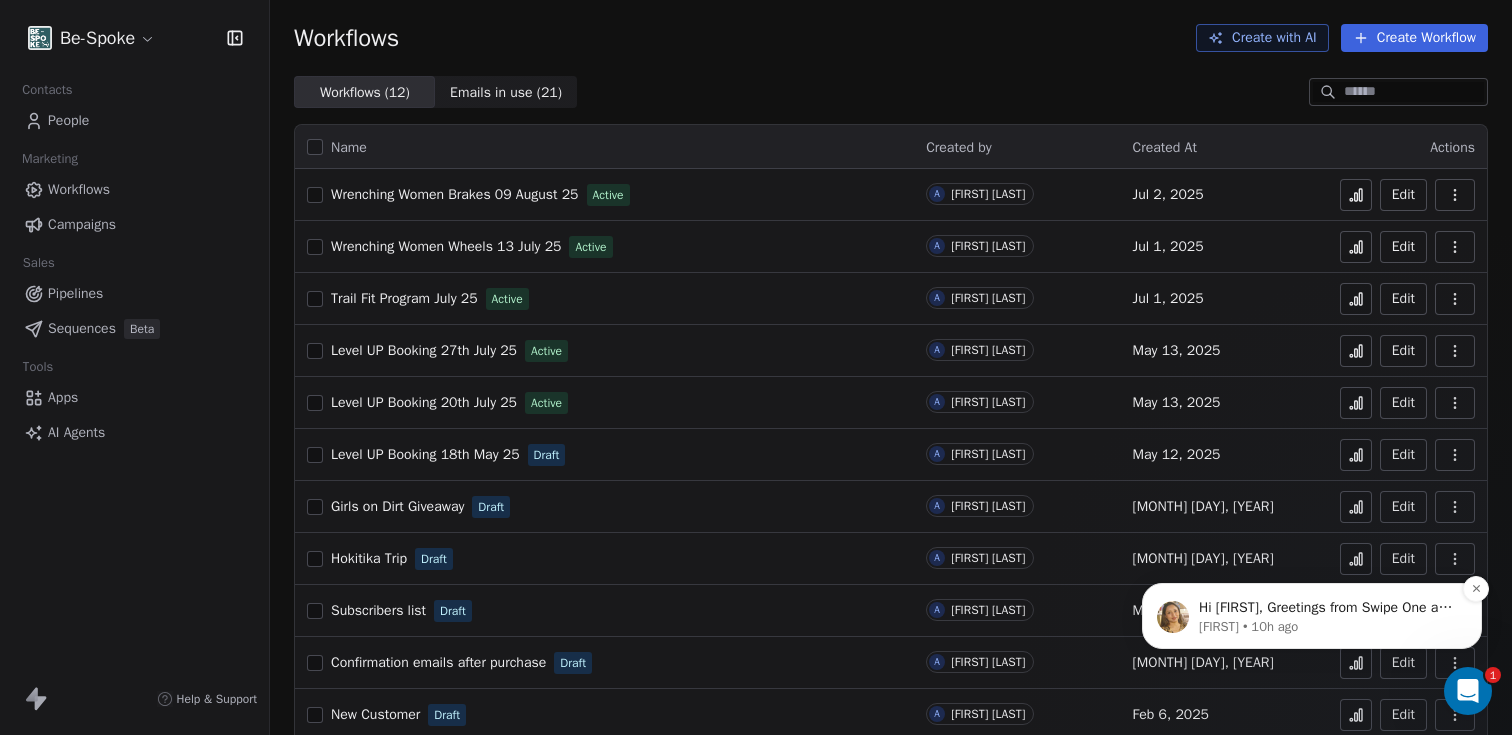 click on "Hi [NAME], Greetings from Swipe One and thank you for reaching out! Could you please share the screenshot of the error message you are getting so that I can quickly check this for you? Looking forward to your response." at bounding box center (1328, 608) 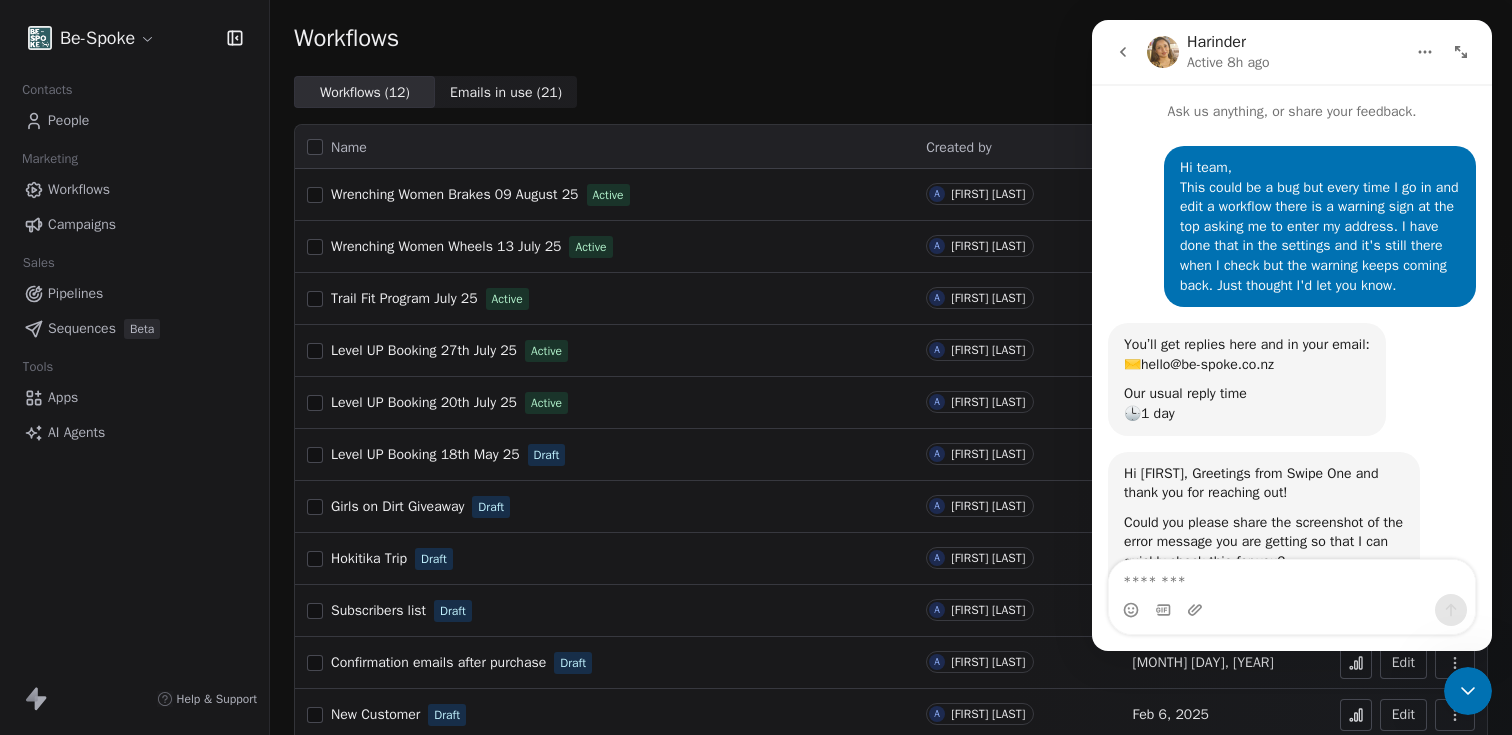 scroll, scrollTop: 39, scrollLeft: 0, axis: vertical 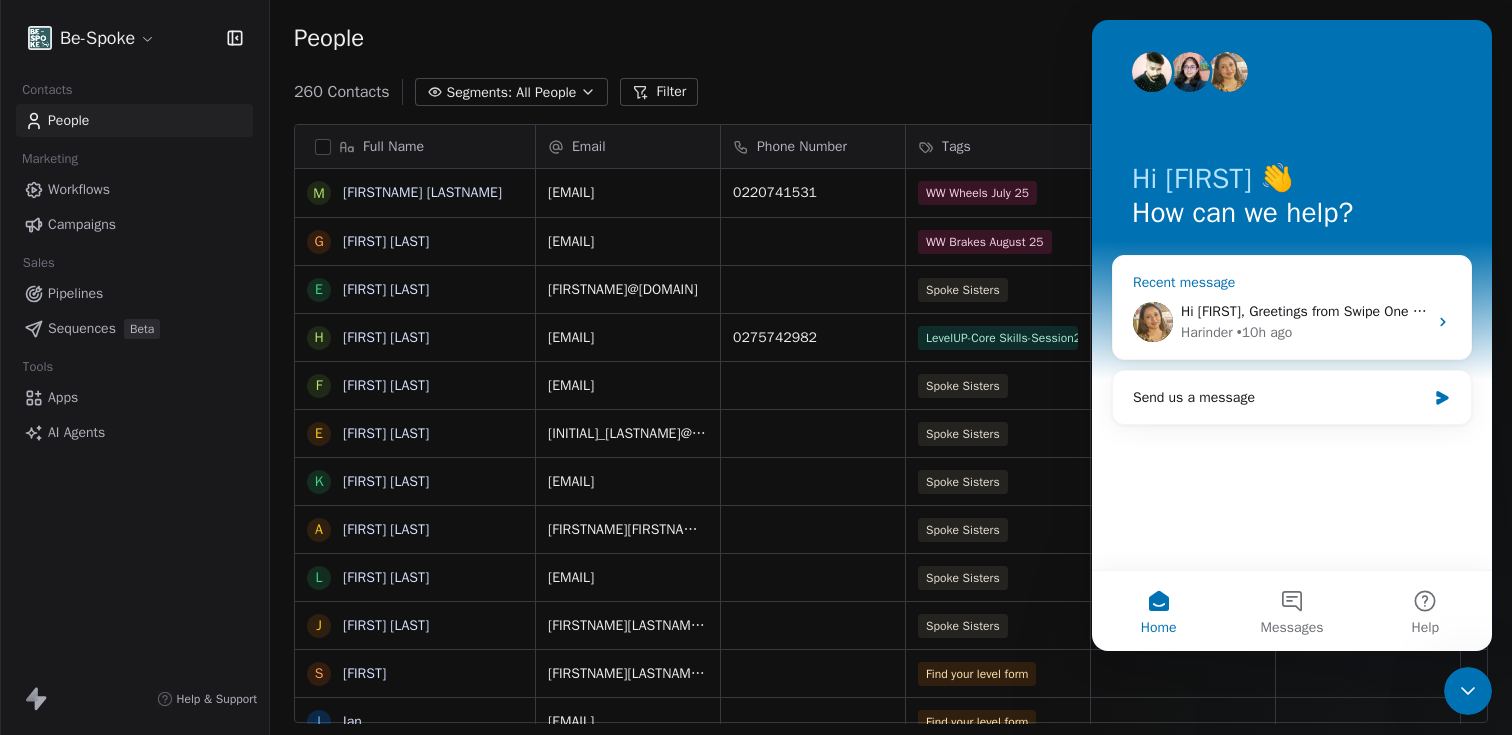 click on "Hi [FIRSTNAME], Greetings from Swipe One and thank you for reaching out!   Could you please share the screenshot of the error message you are getting so that I can quickly check this for you?   Looking forward to your response. [FIRSTNAME] •  10h ago" at bounding box center [1292, 322] 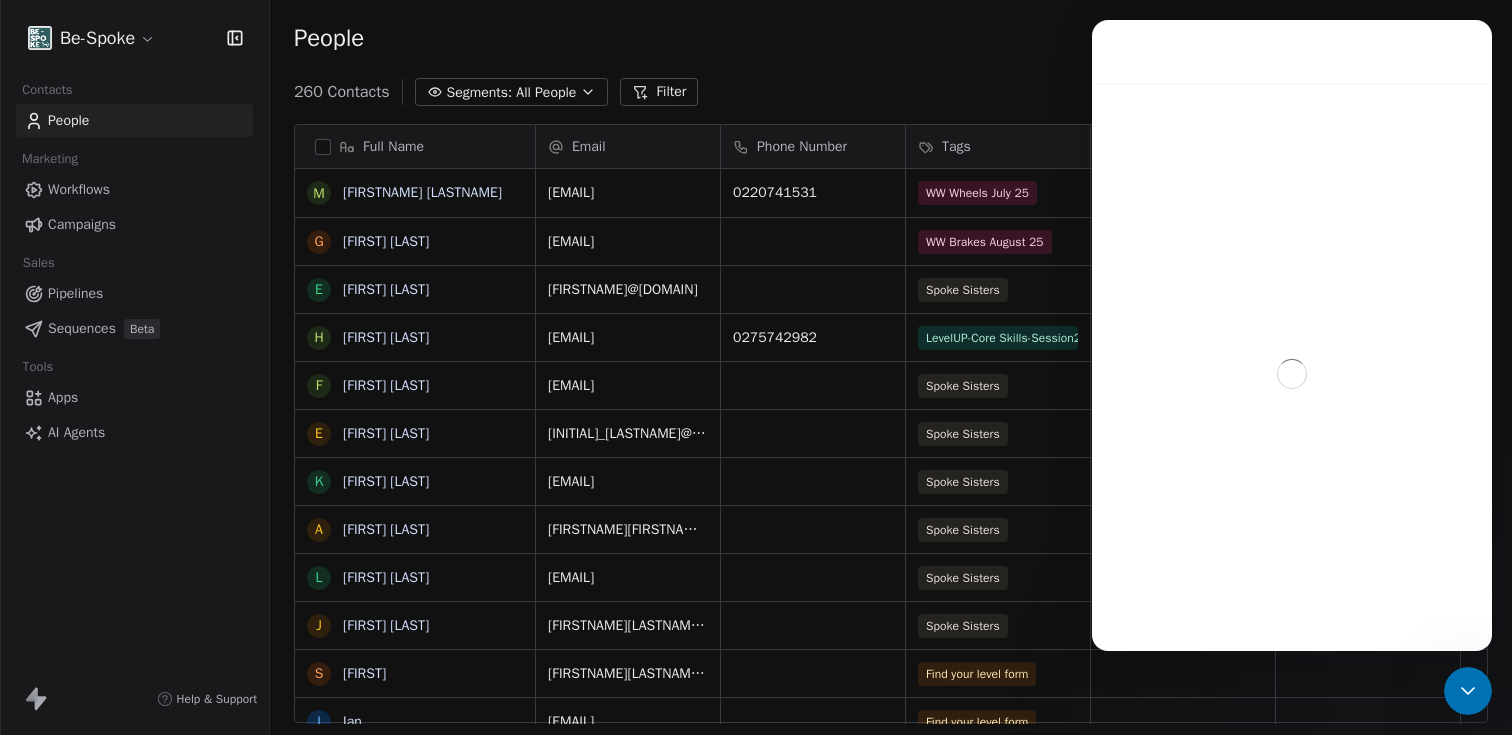 scroll, scrollTop: 16, scrollLeft: 16, axis: both 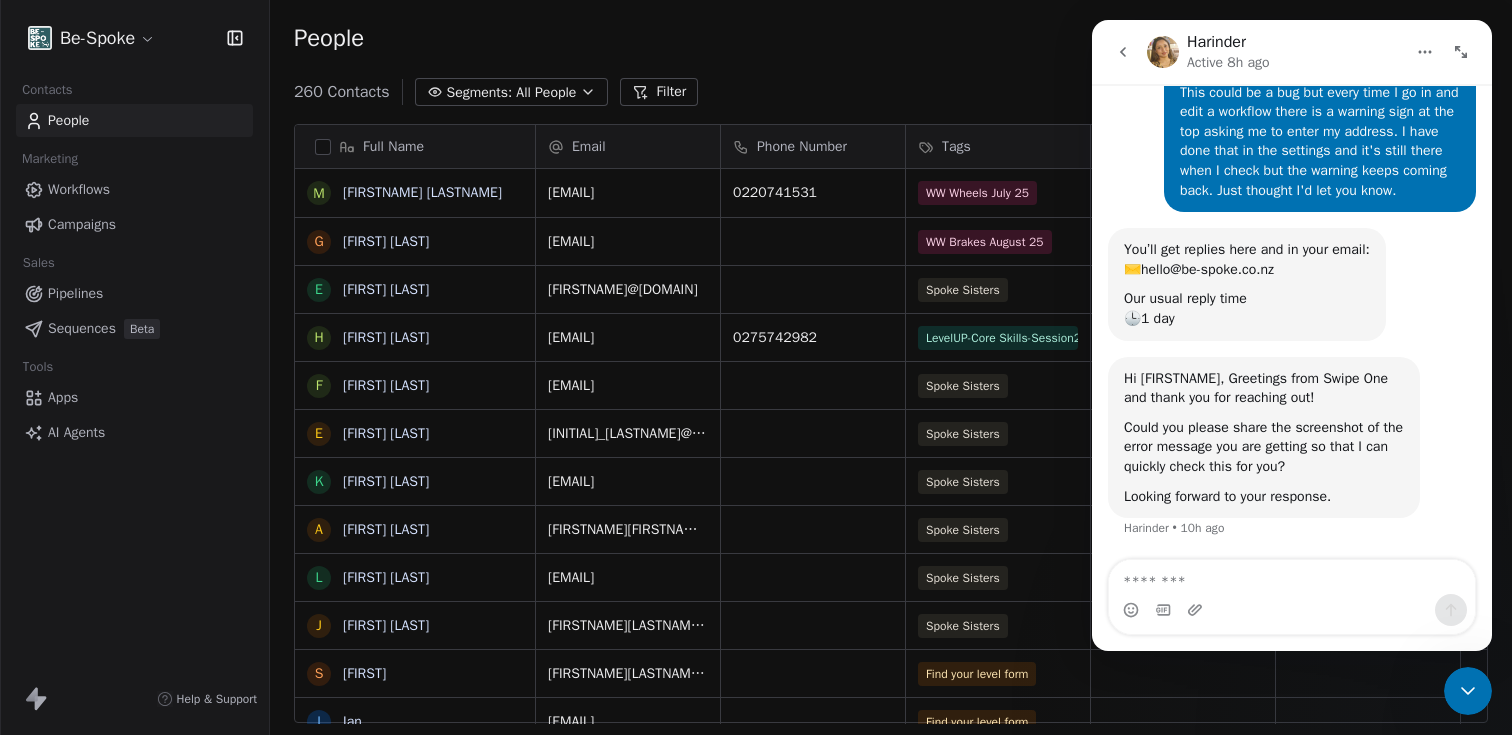 click on "[NUMBER] Contacts Segments: All People Filter Edit View" at bounding box center (891, 92) 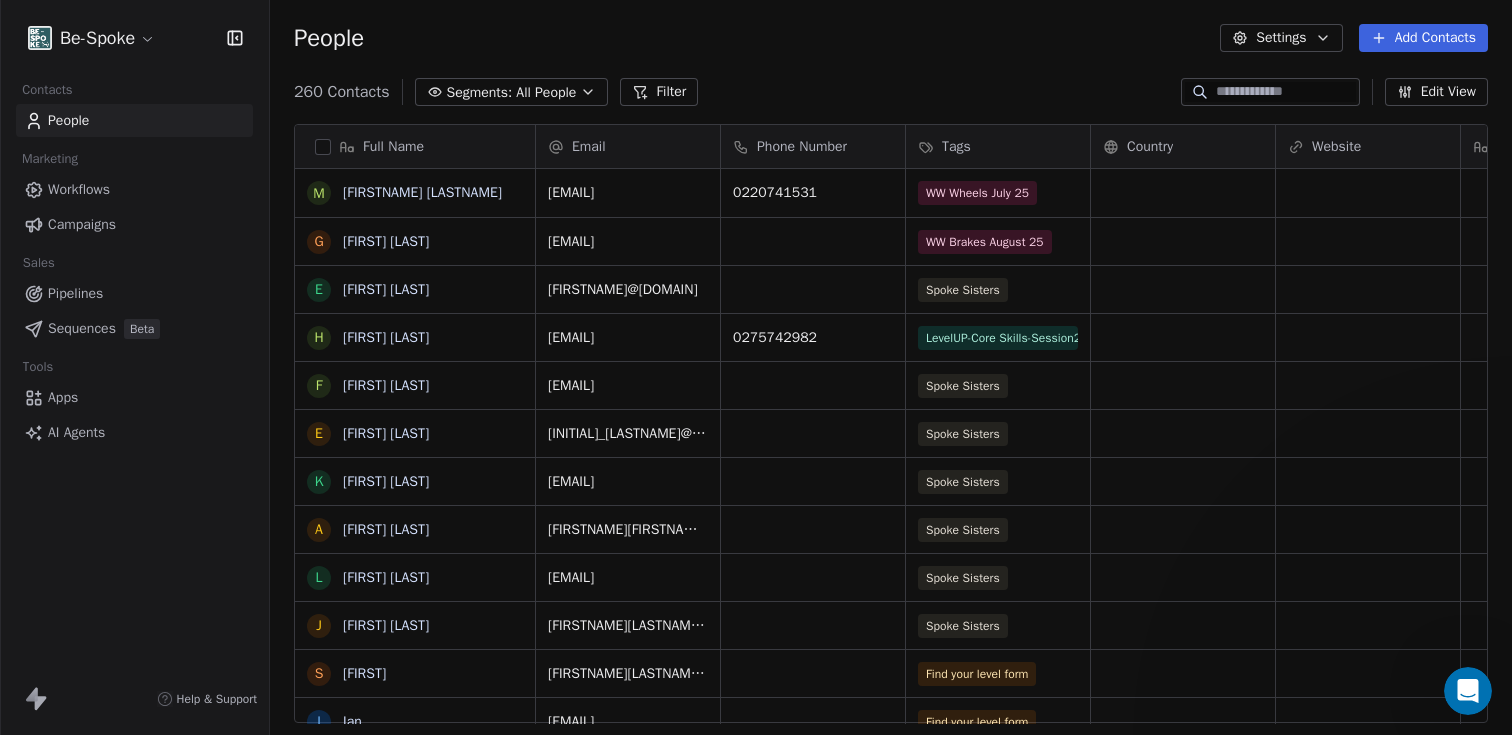 scroll, scrollTop: 0, scrollLeft: 0, axis: both 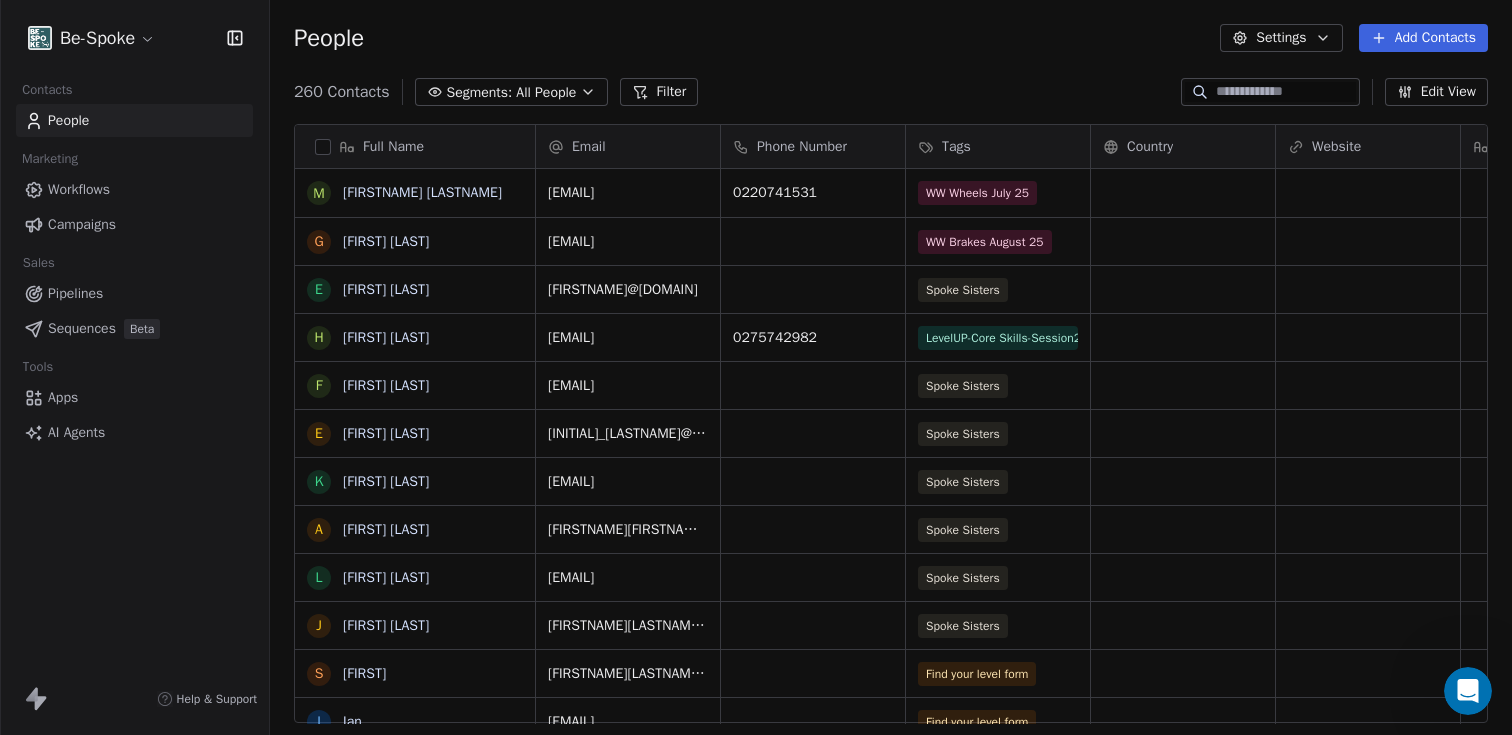 click on "Campaigns" at bounding box center (82, 224) 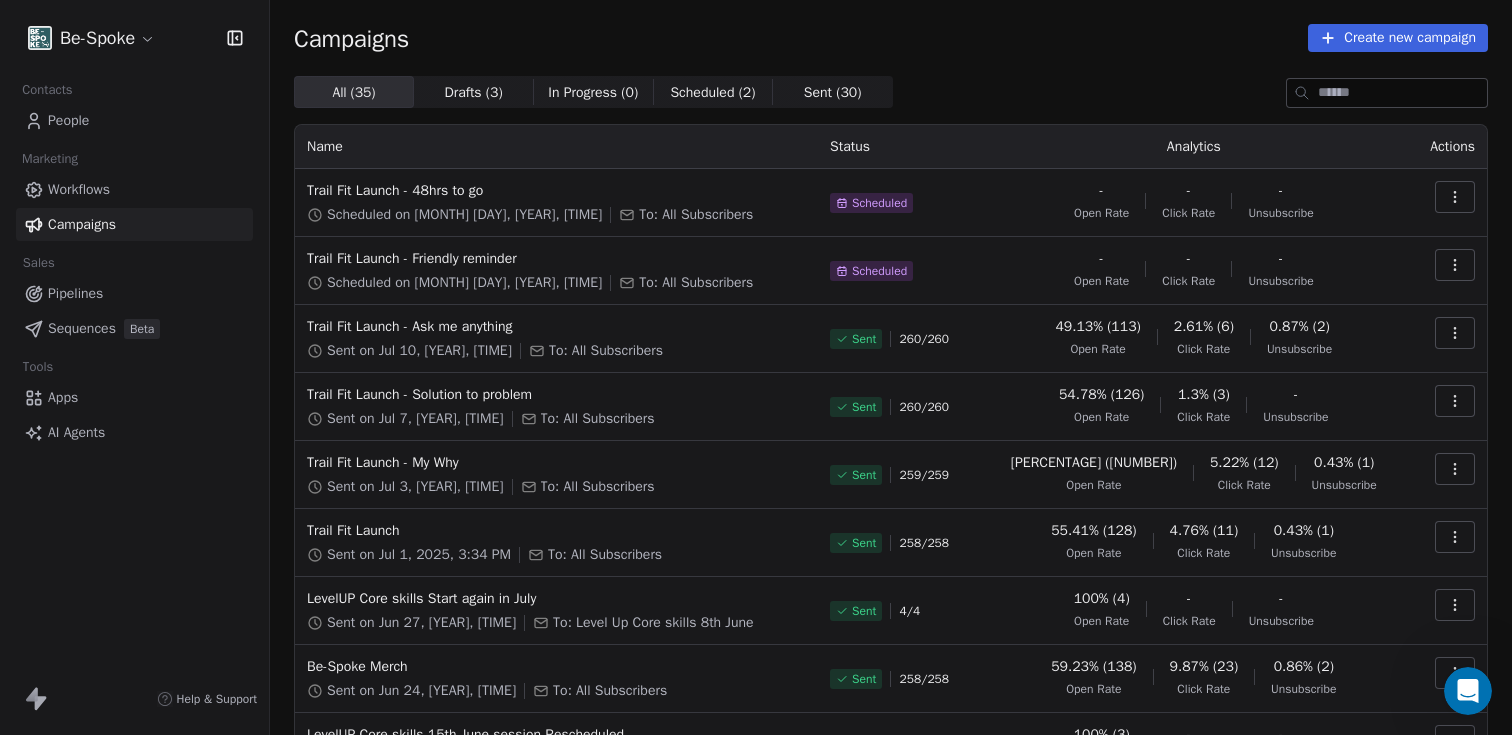 click on "0.87% (2)" at bounding box center [1299, 327] 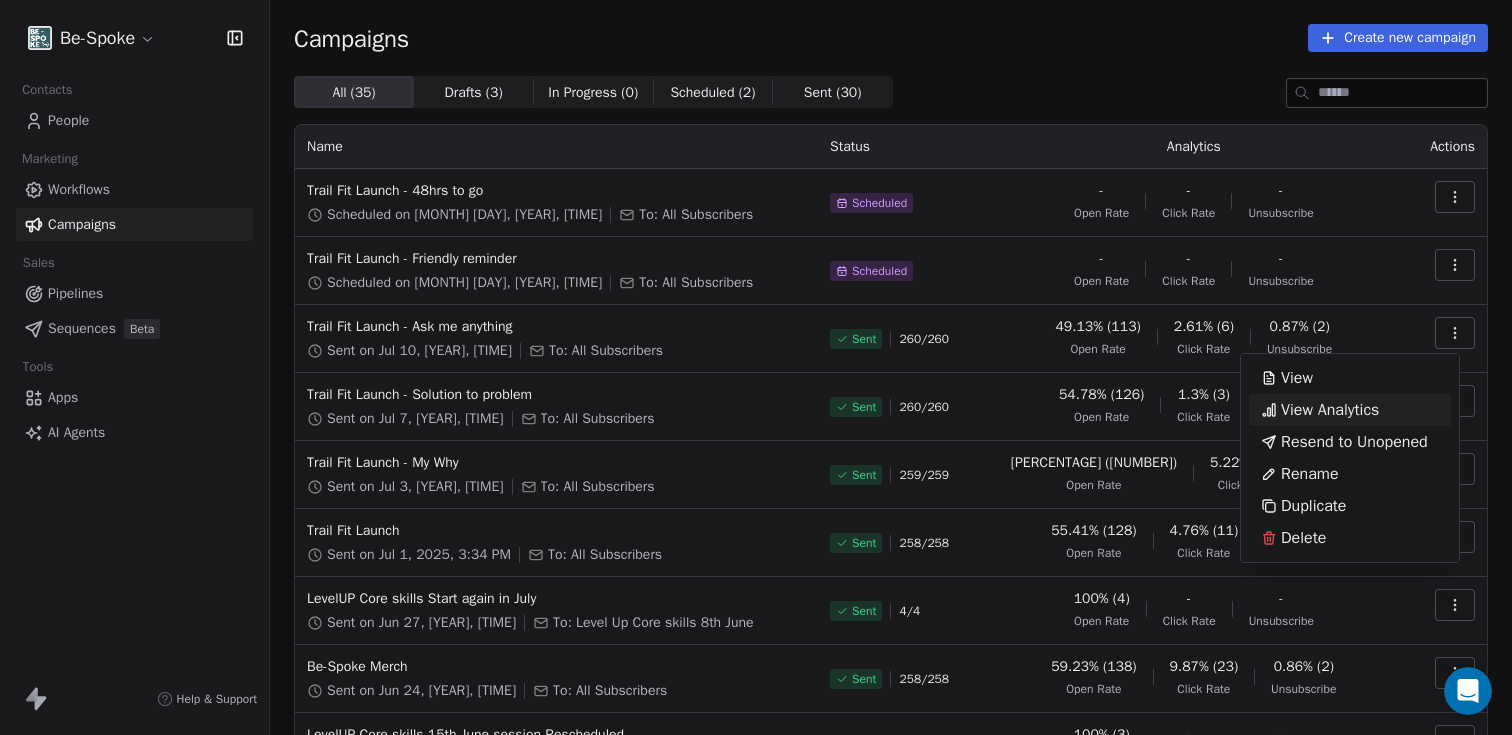 click on "View Analytics" at bounding box center (1330, 410) 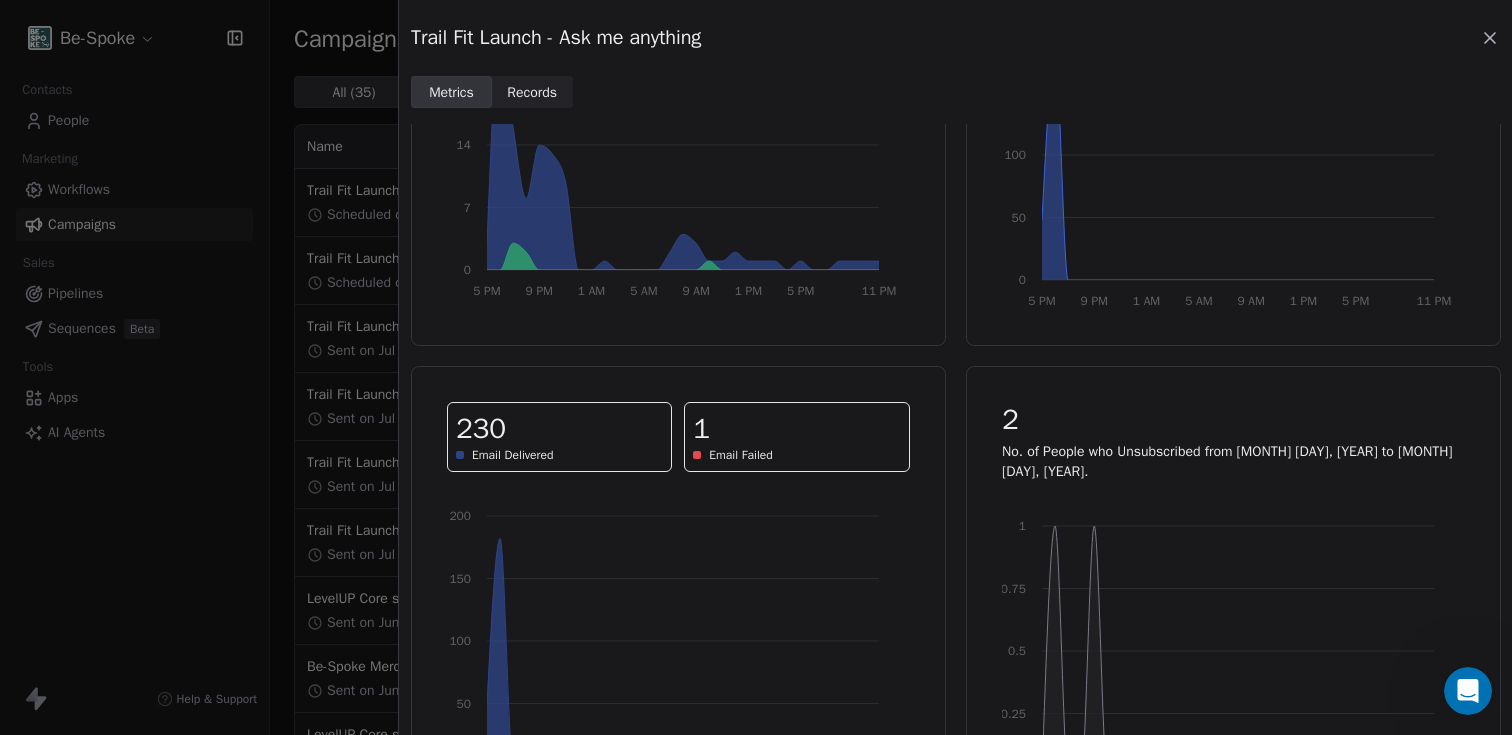 scroll, scrollTop: 365, scrollLeft: 0, axis: vertical 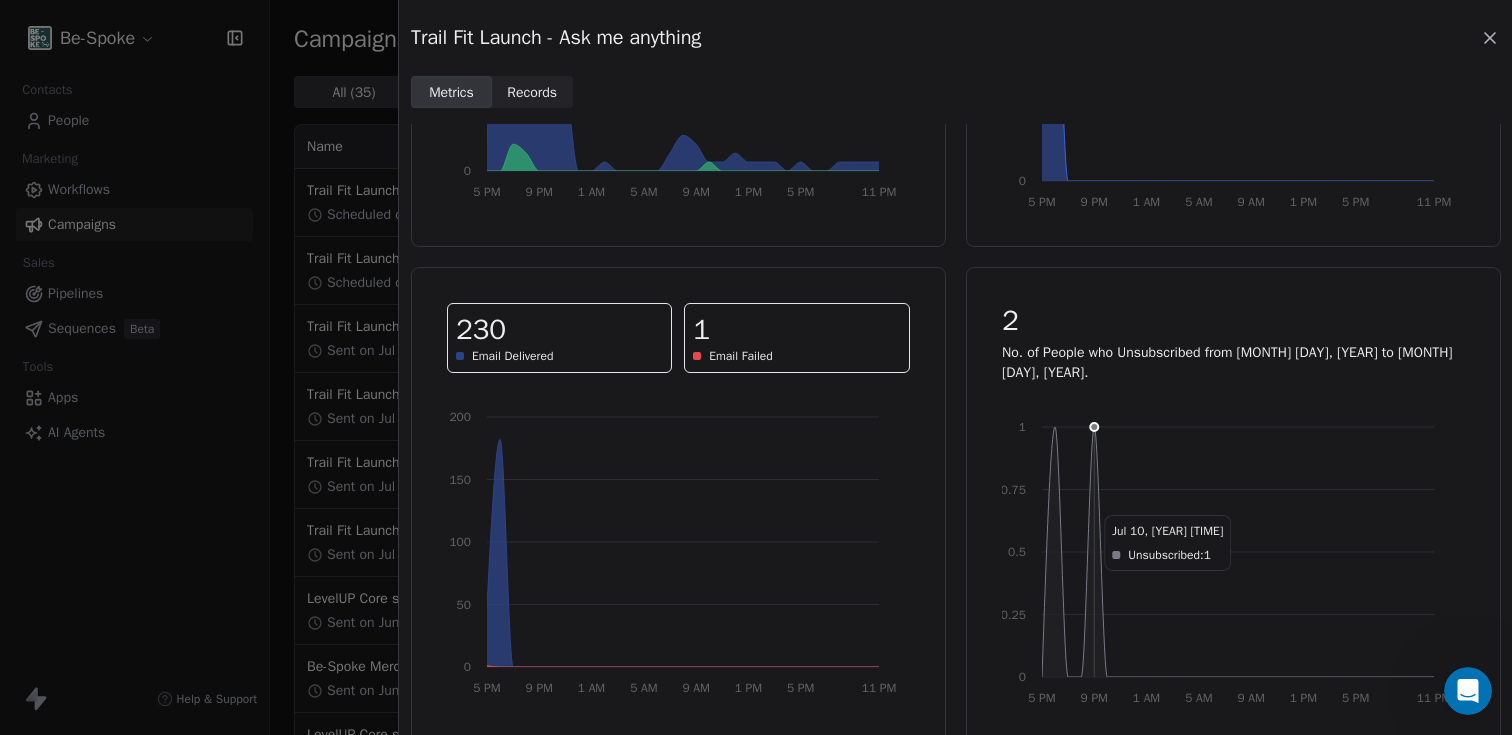click 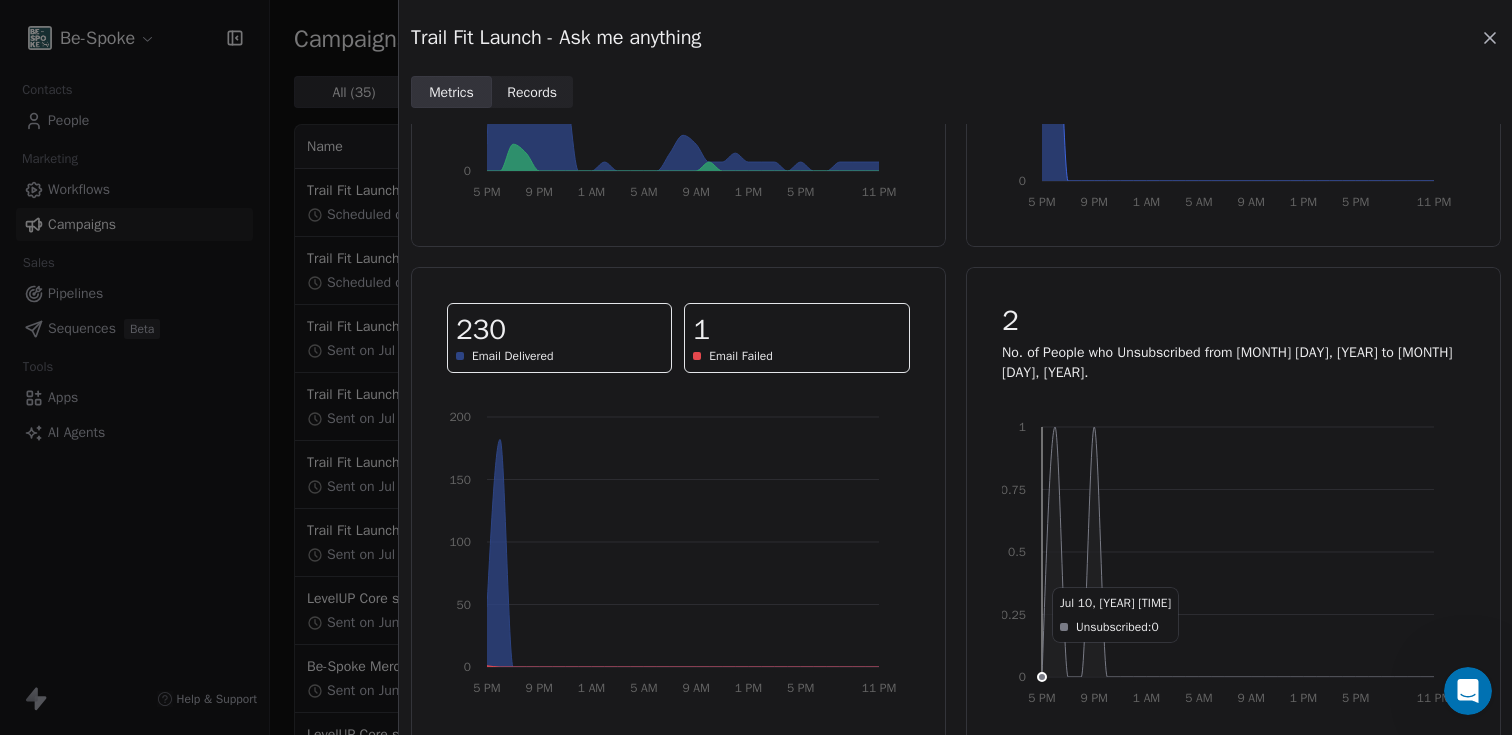 click 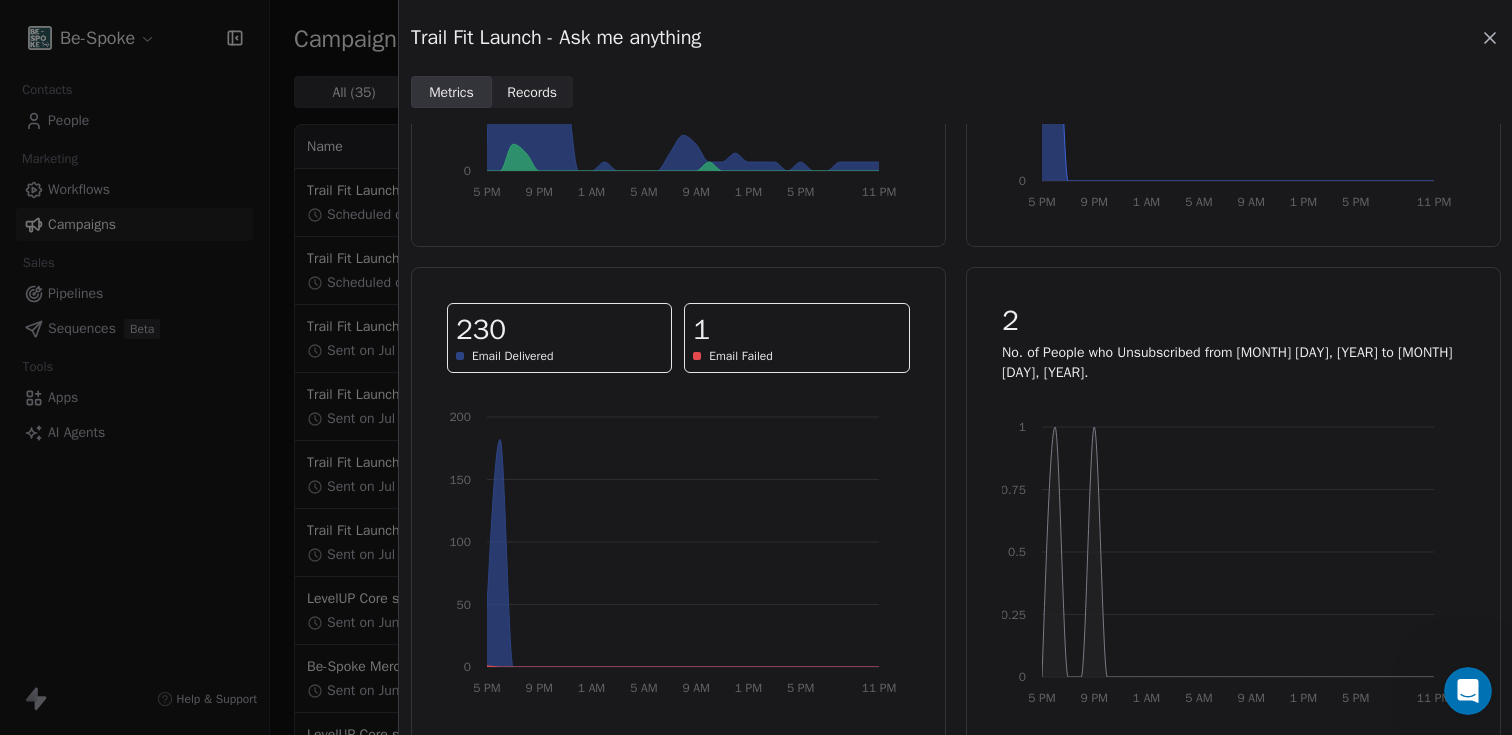 click on "No. of People who Unsubscribed from [MONTH] [DAY], [YEAR] to [MONTH] [DAY], [YEAR]." at bounding box center (1233, 363) 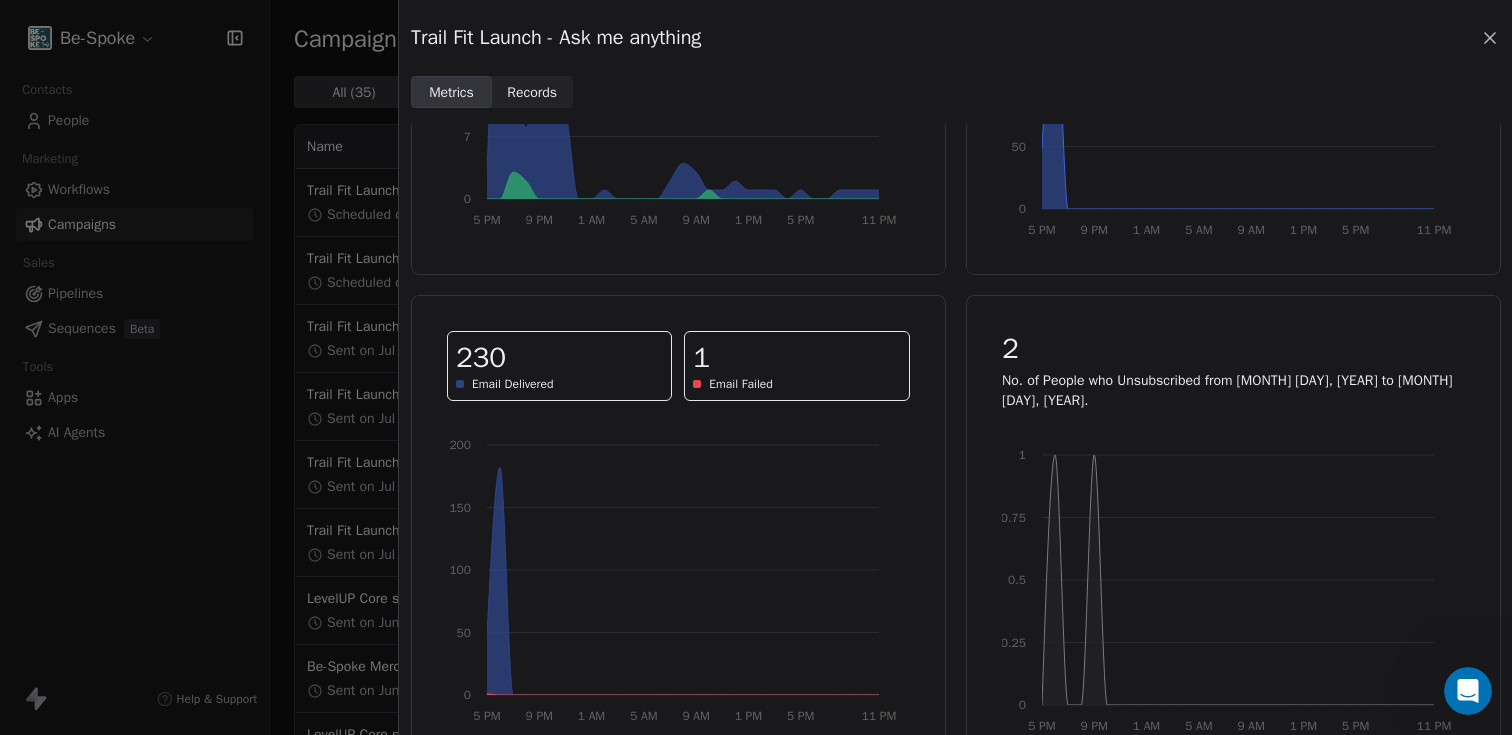 scroll, scrollTop: 248, scrollLeft: 0, axis: vertical 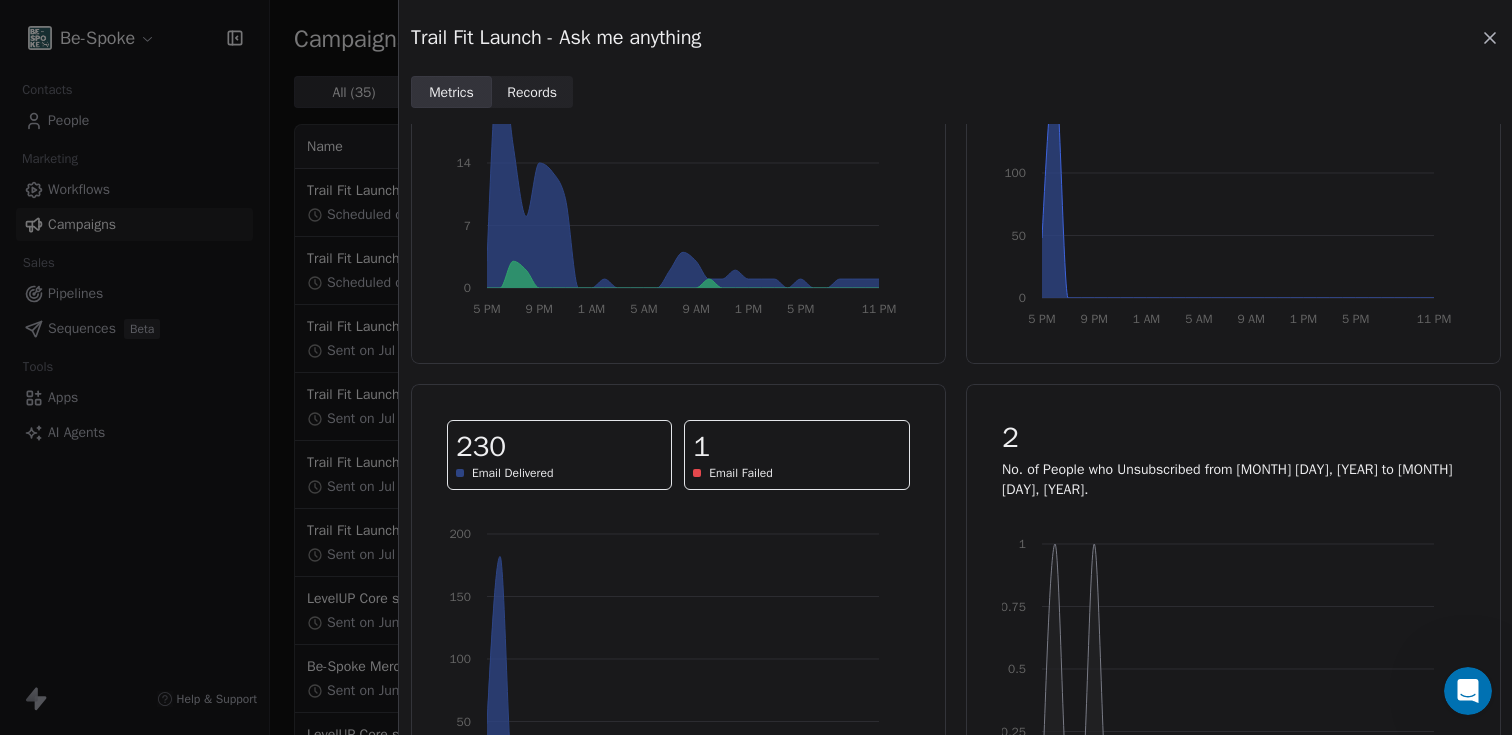 click on "Records" at bounding box center (532, 92) 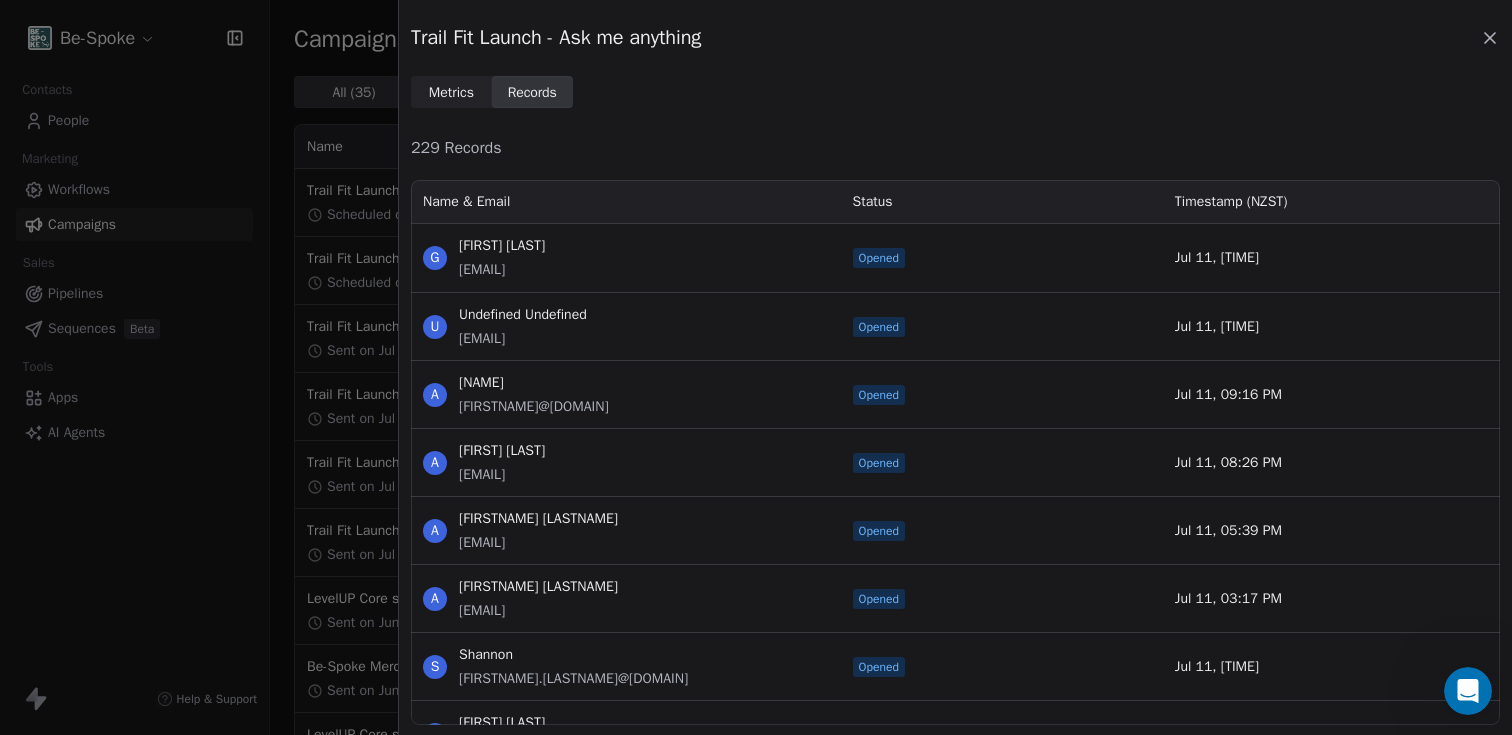 scroll, scrollTop: 16, scrollLeft: 16, axis: both 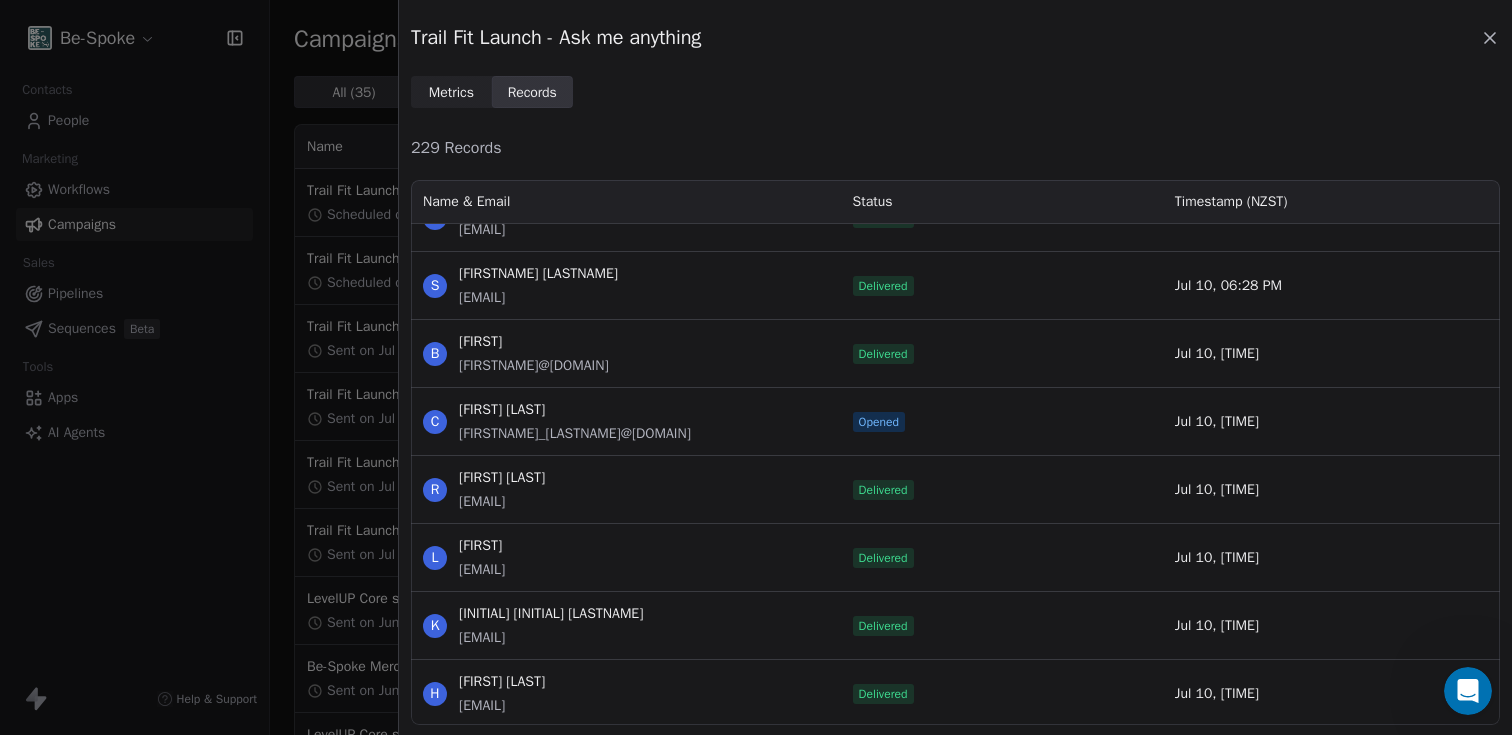 click 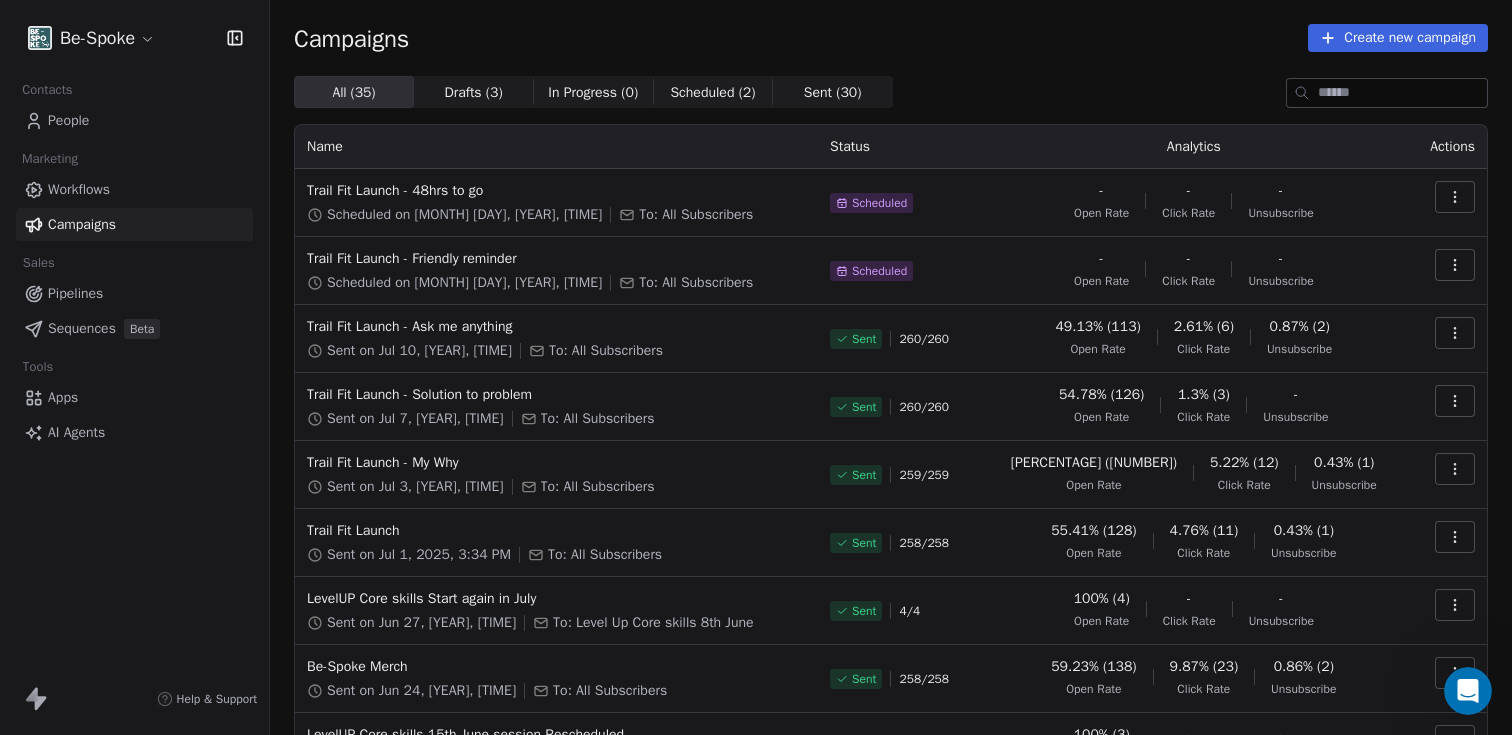 click on "Workflows" at bounding box center [134, 189] 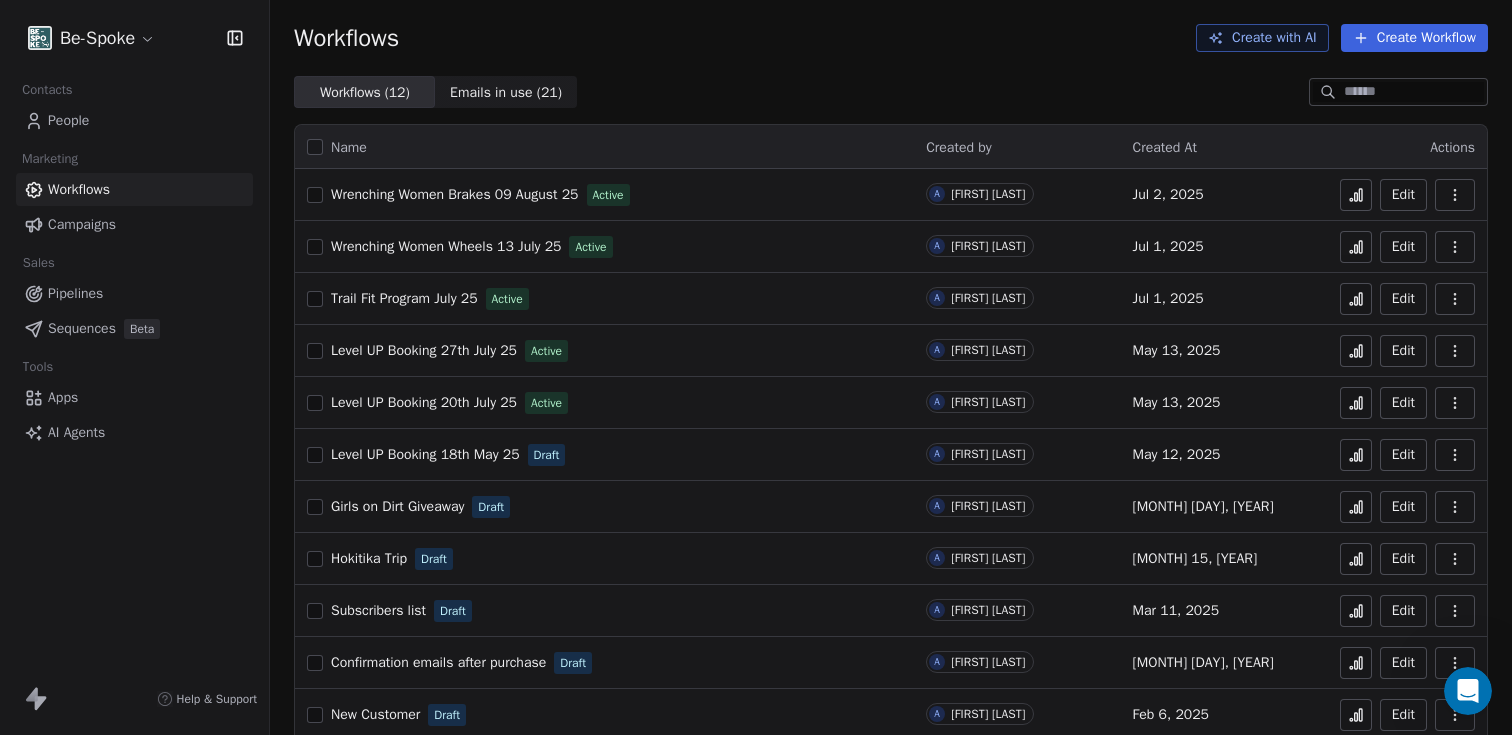 click on "Trail Fit Program July 25" at bounding box center [404, 298] 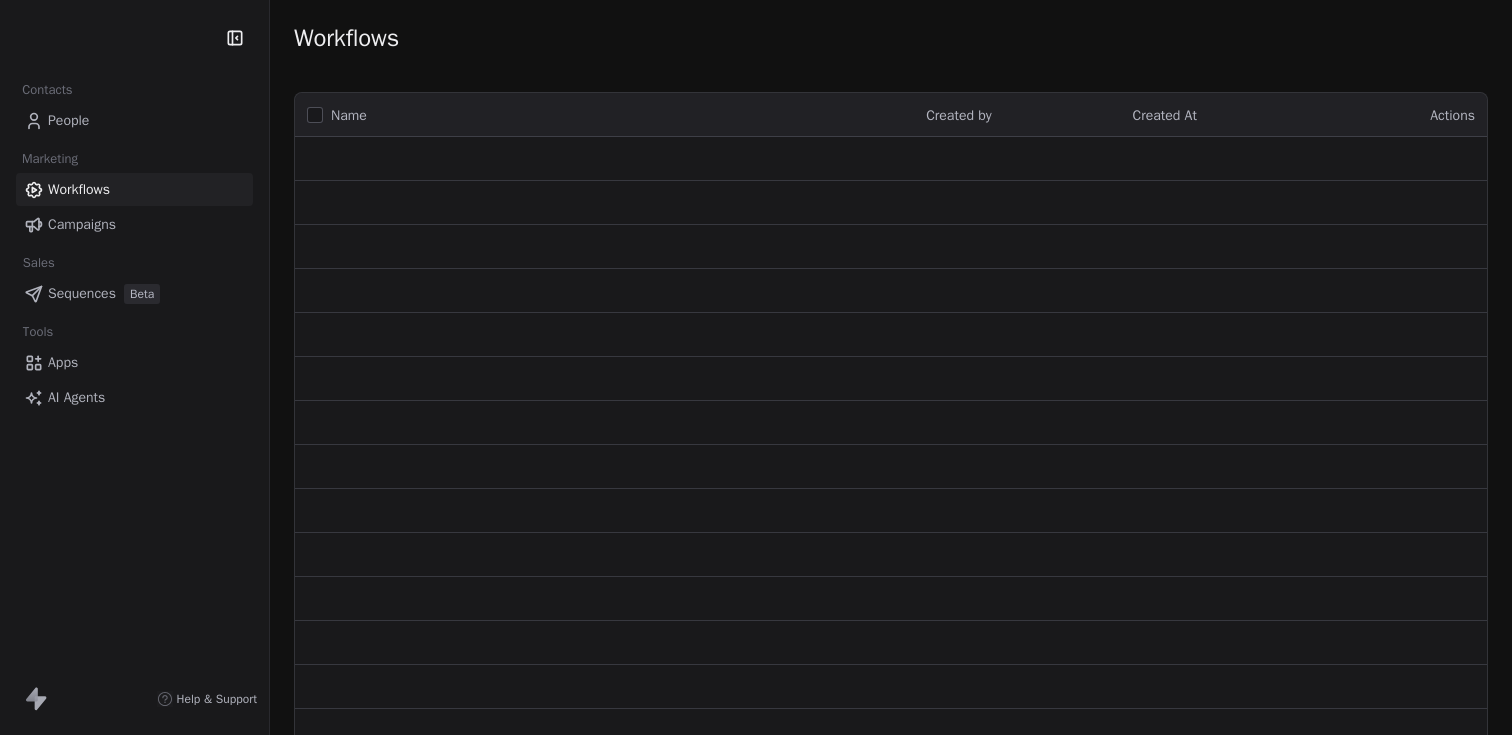 scroll, scrollTop: 0, scrollLeft: 0, axis: both 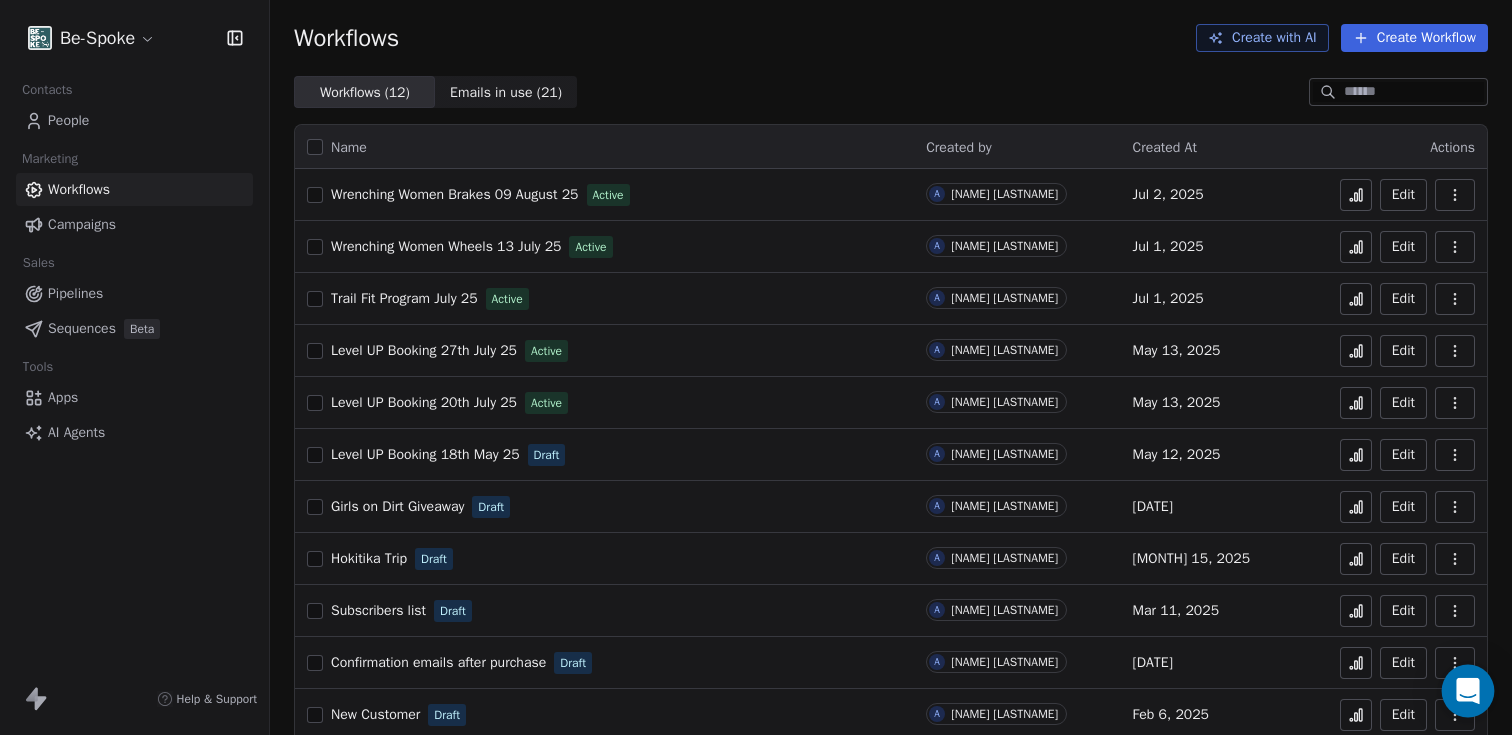 click 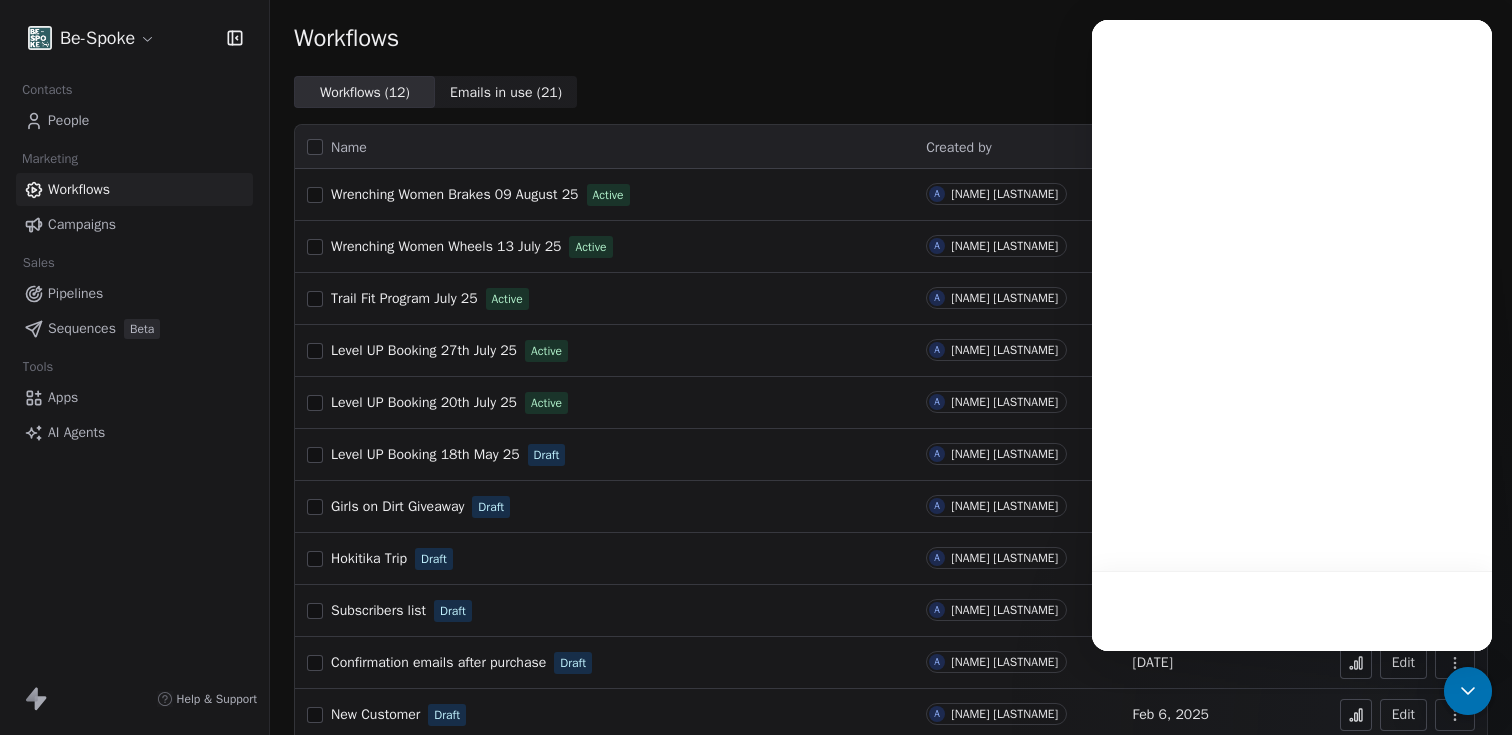 scroll, scrollTop: 0, scrollLeft: 0, axis: both 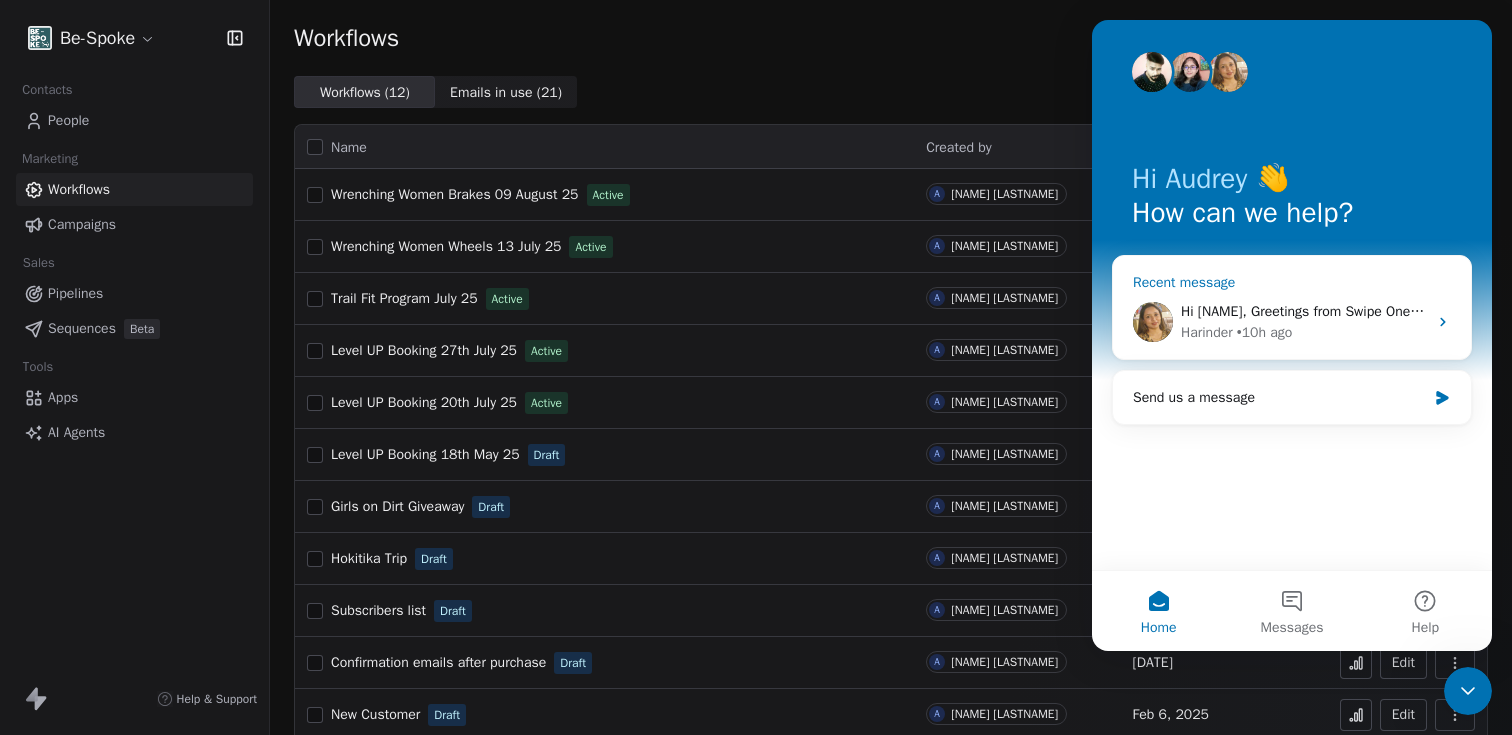 click on "Hi [FIRST], Greetings from Swipe One and thank you for reaching out!   Could you please share the screenshot of the error message you are getting so that I can quickly check this for you?   Looking forward to your response." at bounding box center [1857, 311] 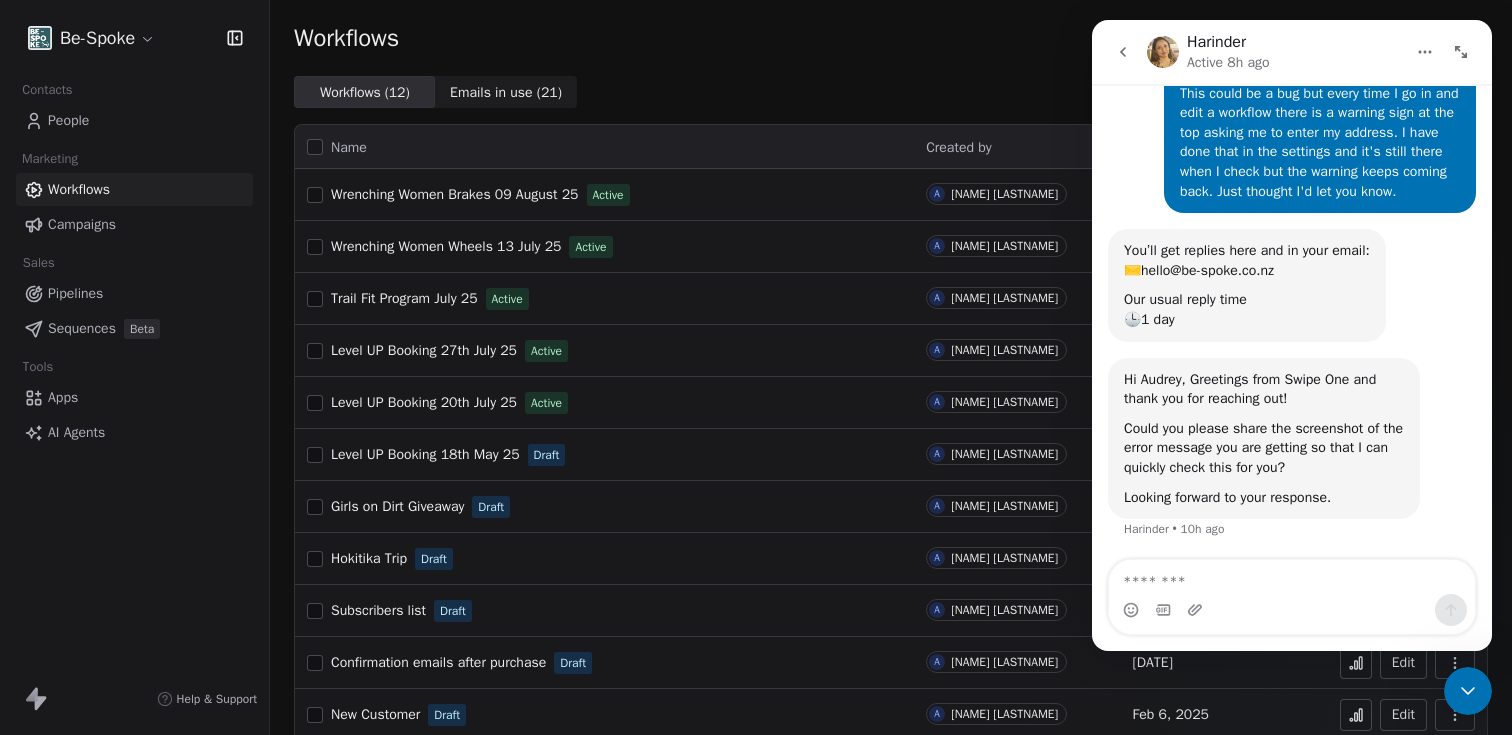 scroll, scrollTop: 95, scrollLeft: 0, axis: vertical 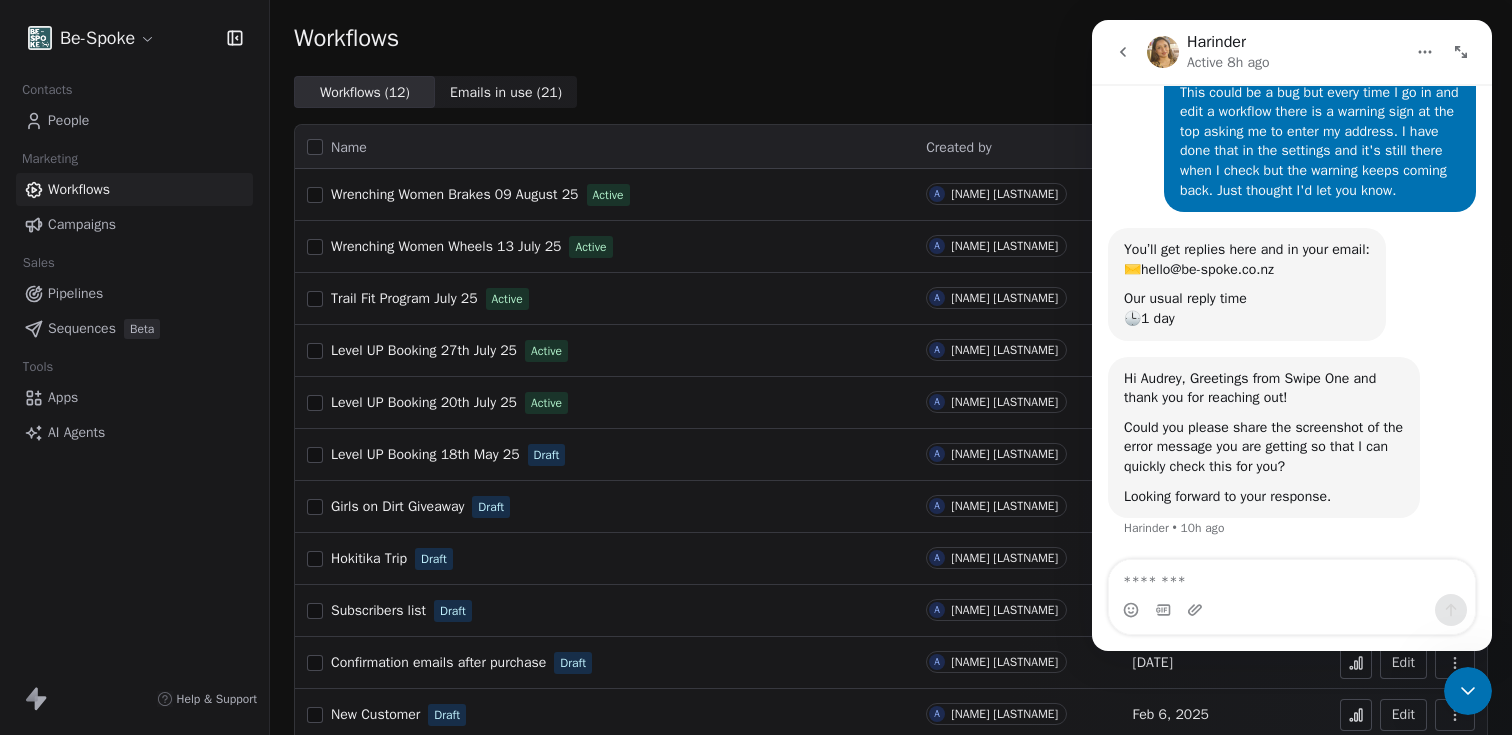 click at bounding box center [1292, 577] 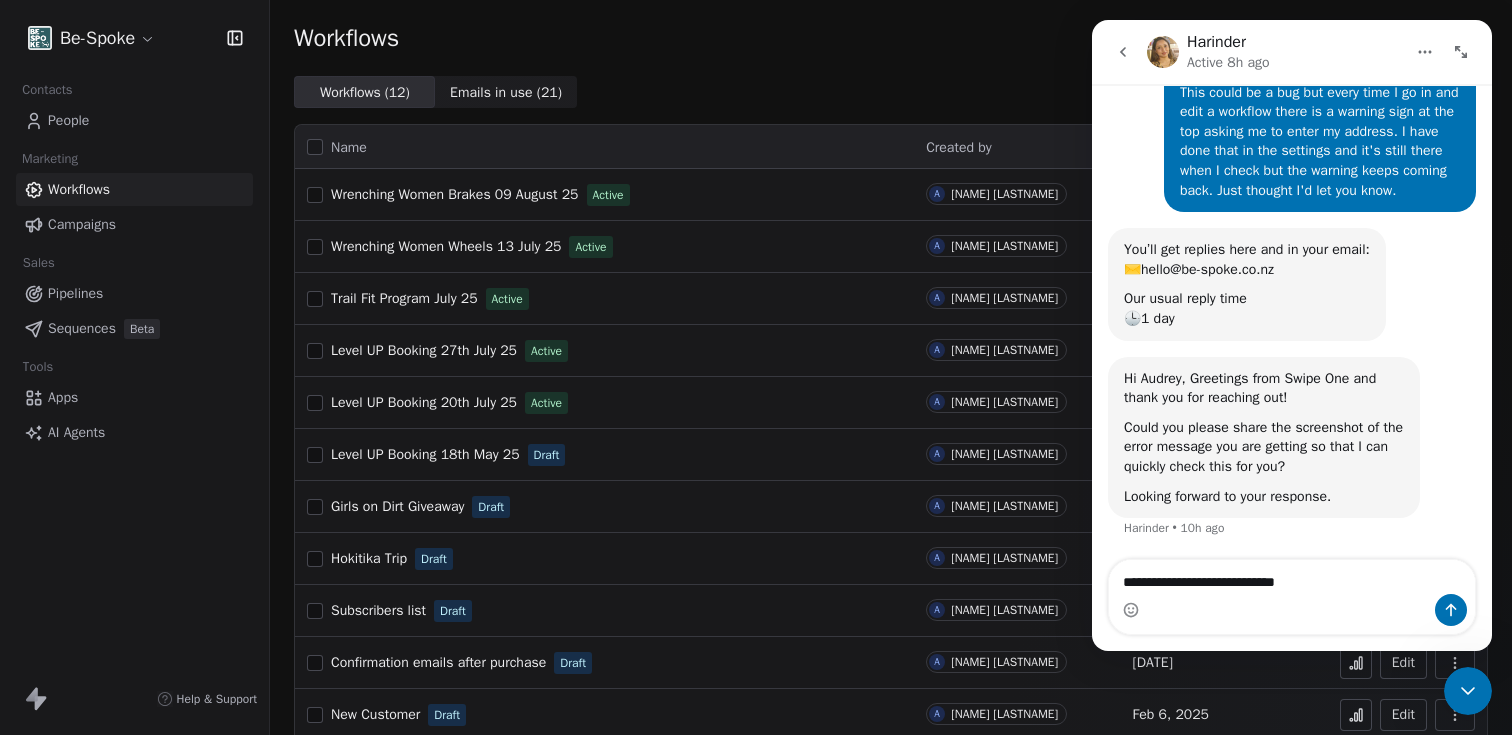 click on "**********" at bounding box center [1292, 577] 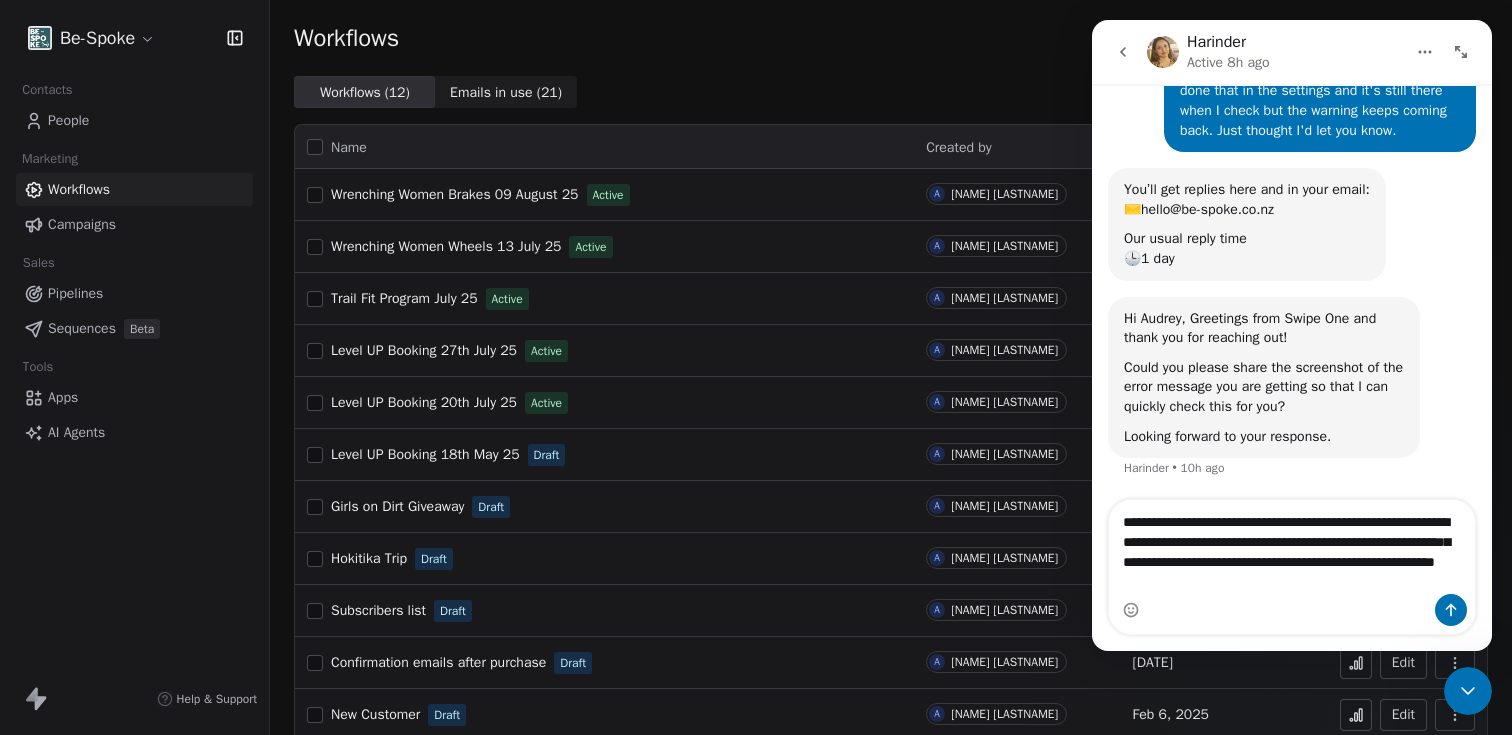 scroll, scrollTop: 195, scrollLeft: 0, axis: vertical 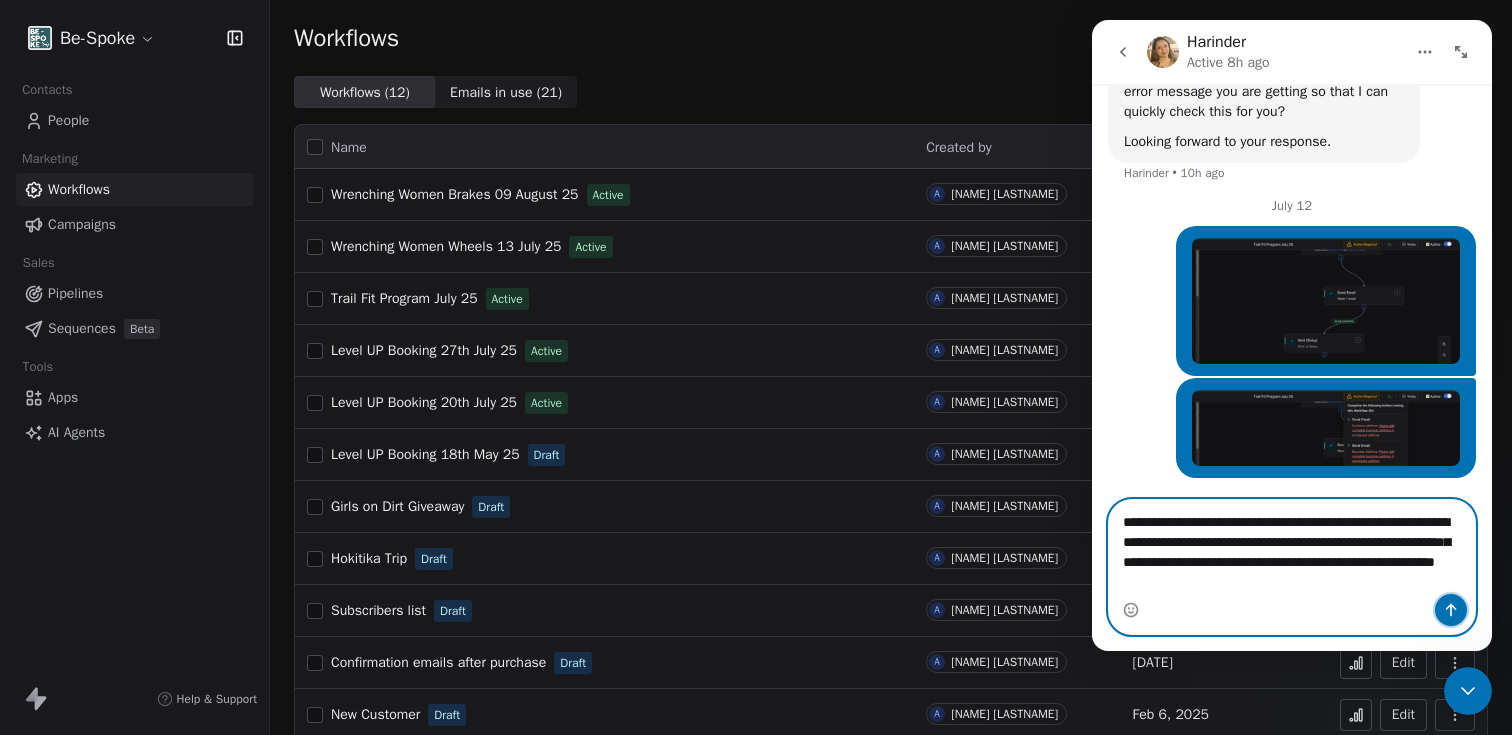 click 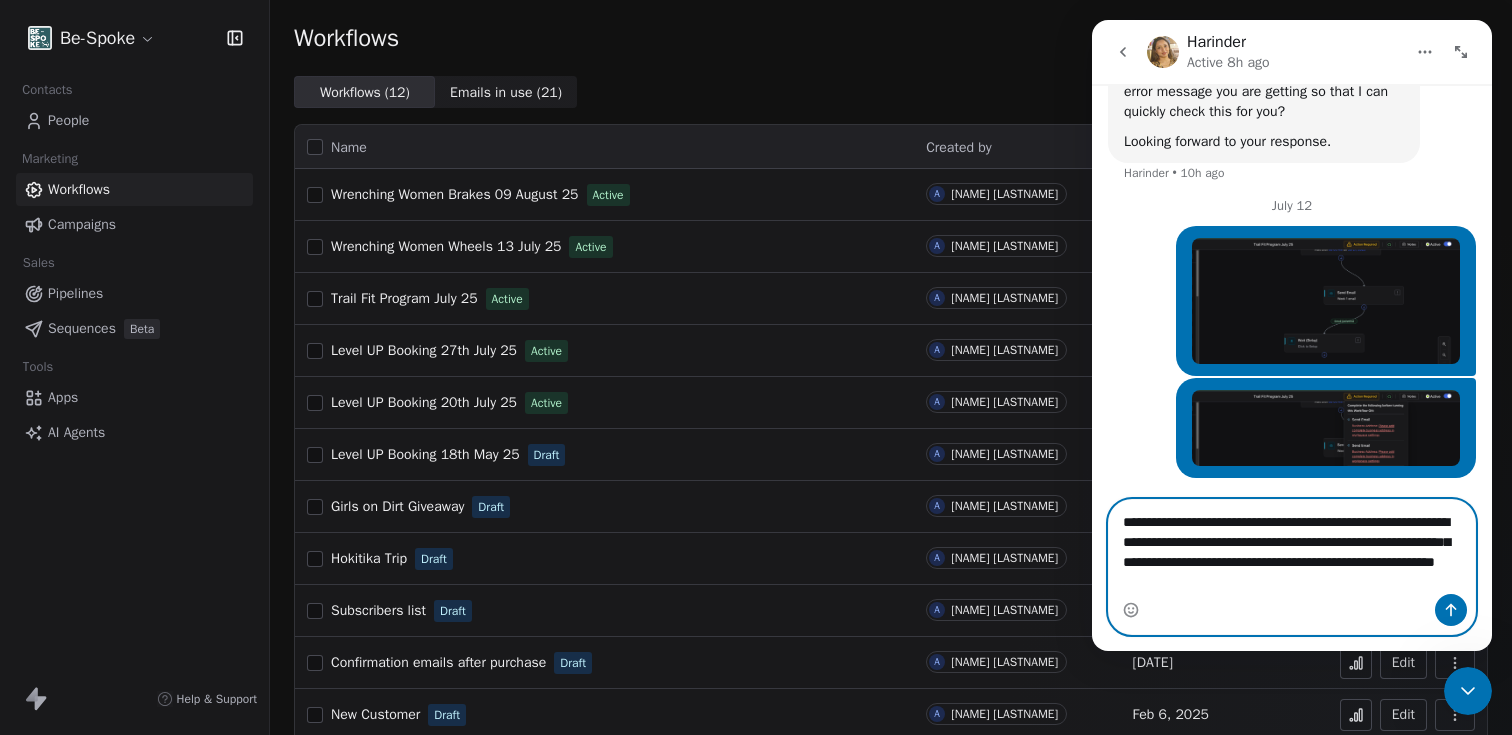 type 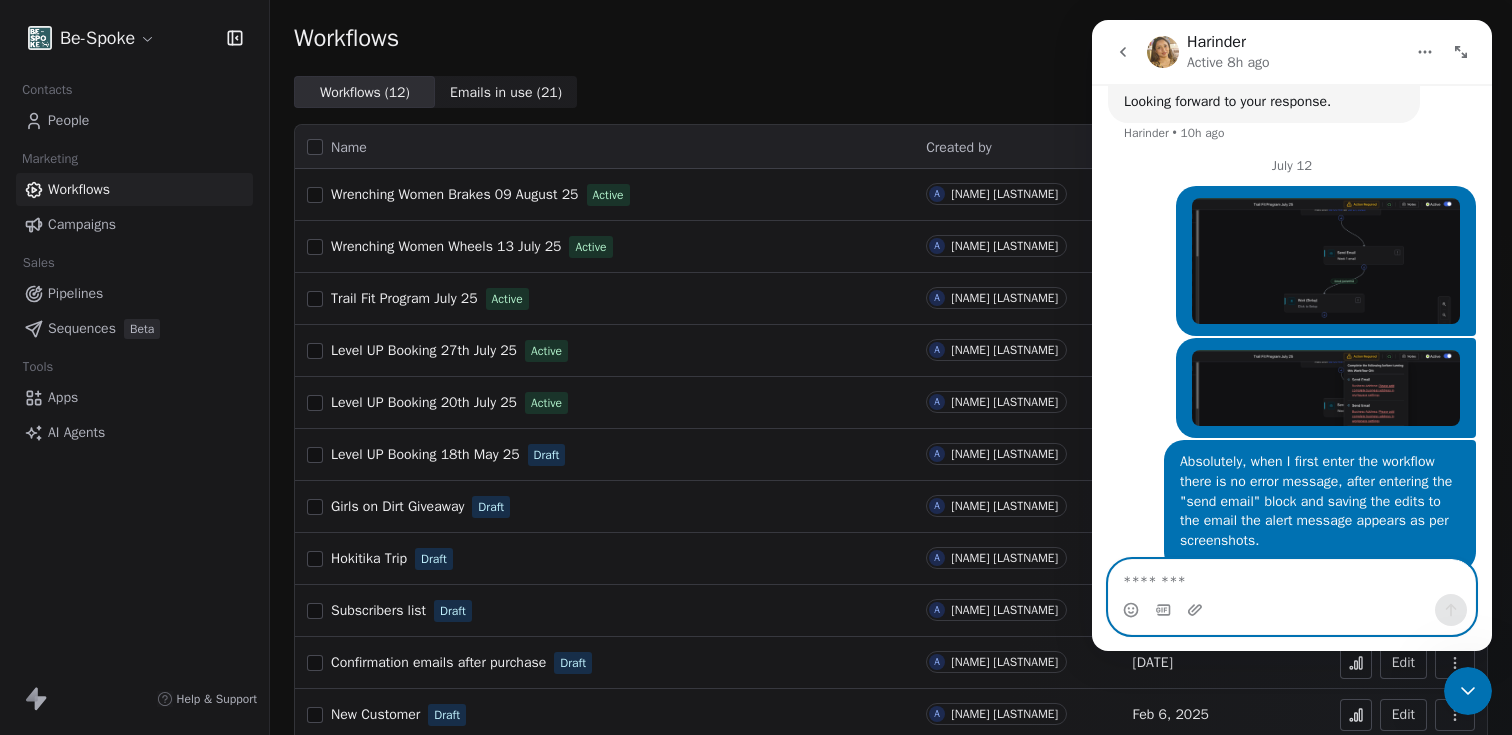 scroll, scrollTop: 551, scrollLeft: 0, axis: vertical 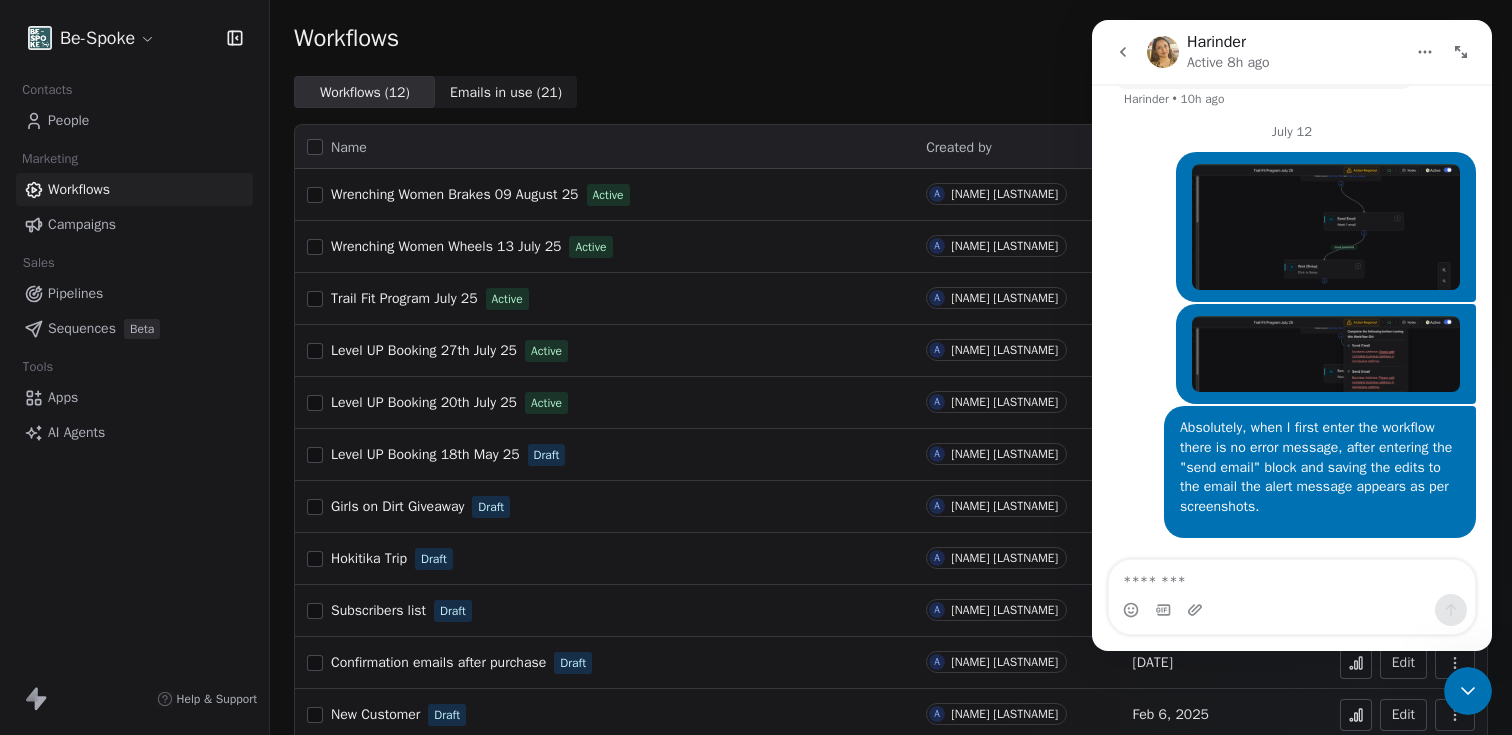 click on "Trail Fit Program July 25" at bounding box center [404, 298] 